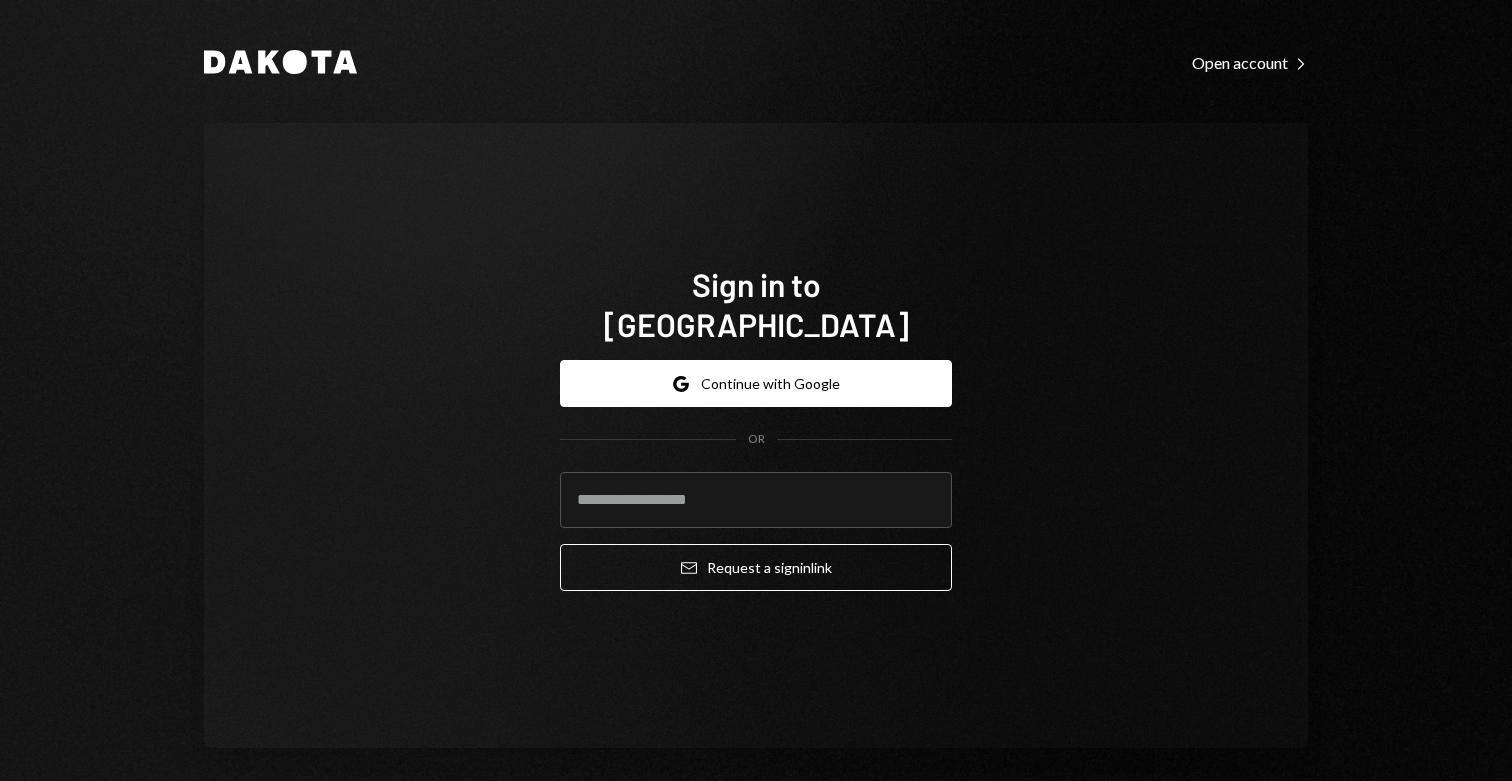 scroll, scrollTop: 0, scrollLeft: 0, axis: both 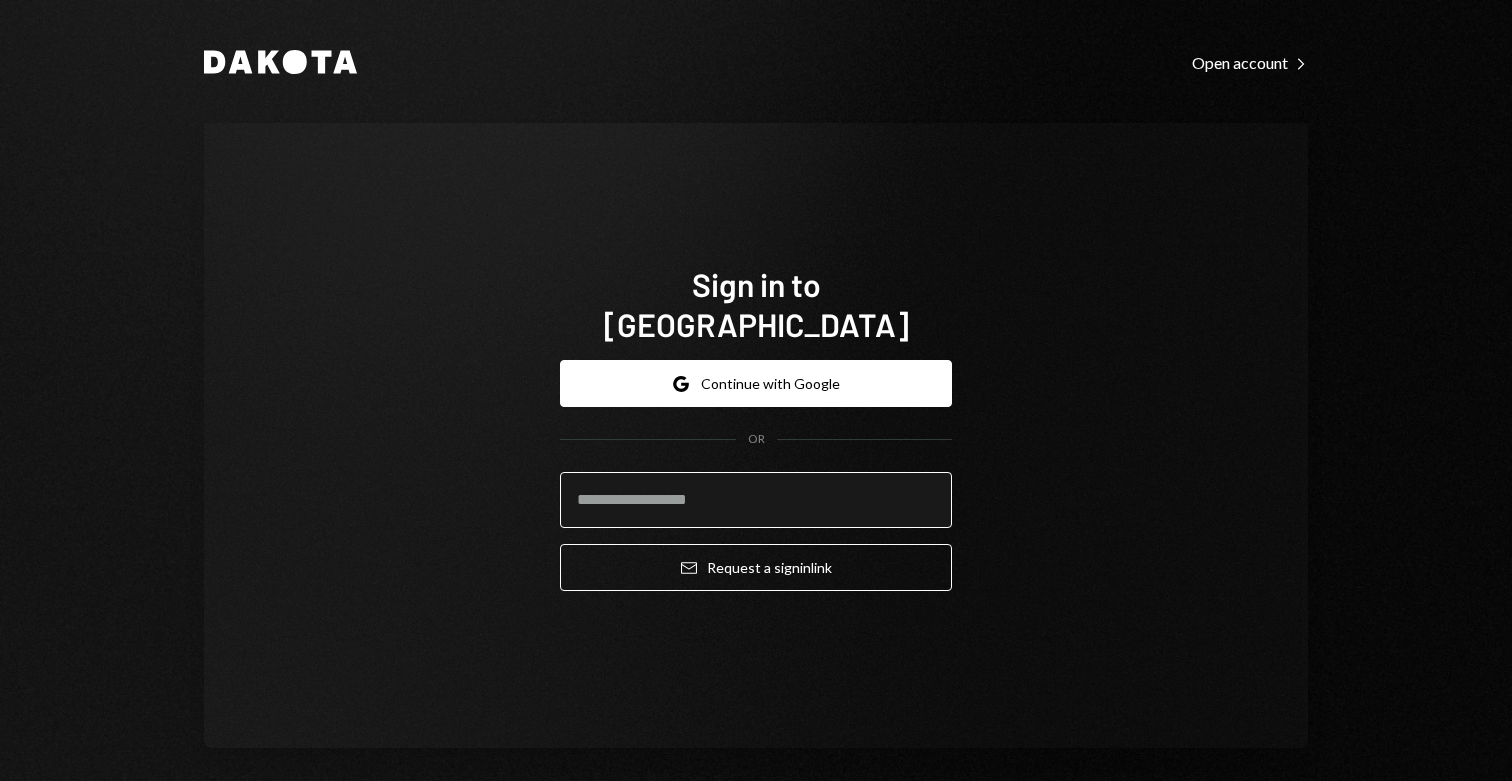 click at bounding box center [756, 500] 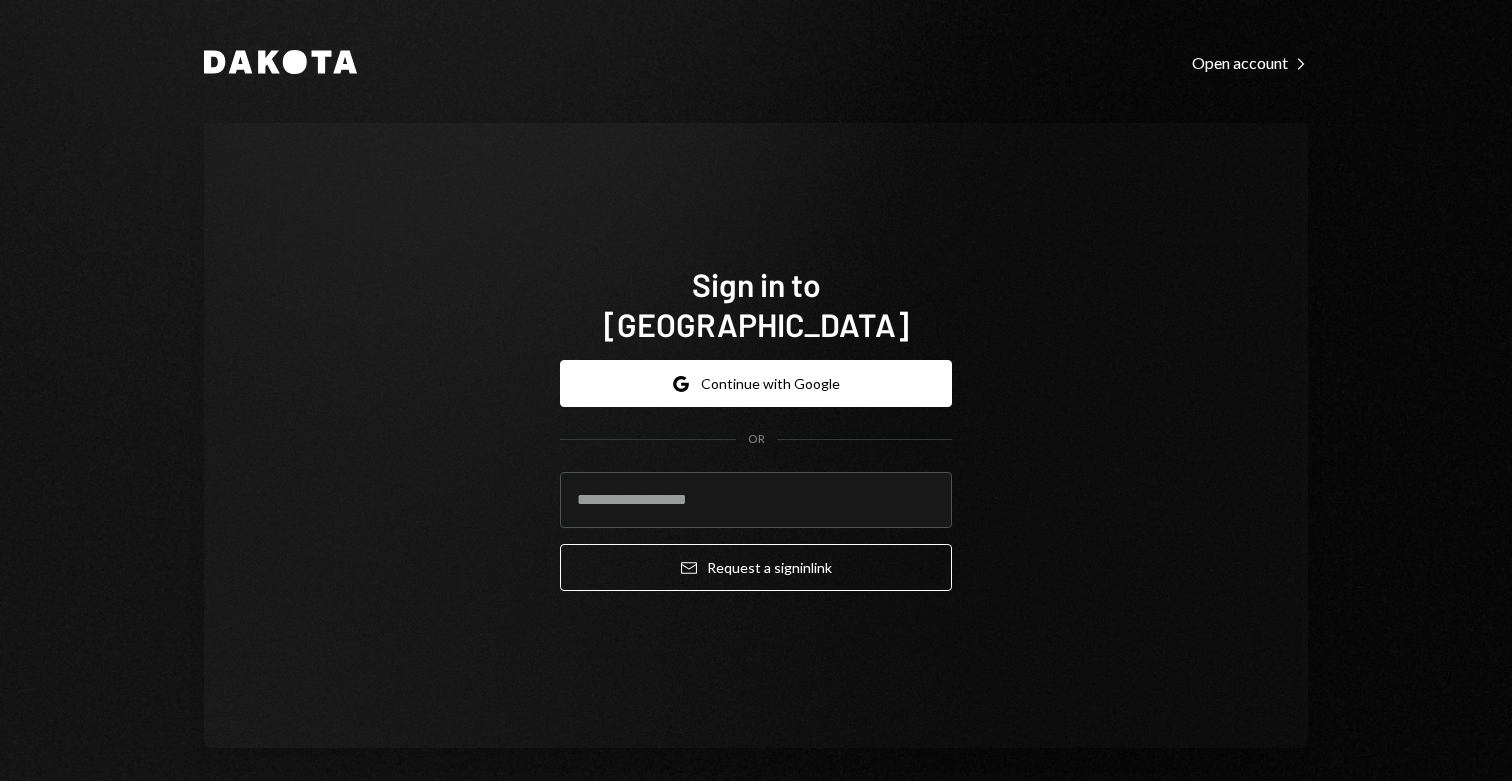 type on "**********" 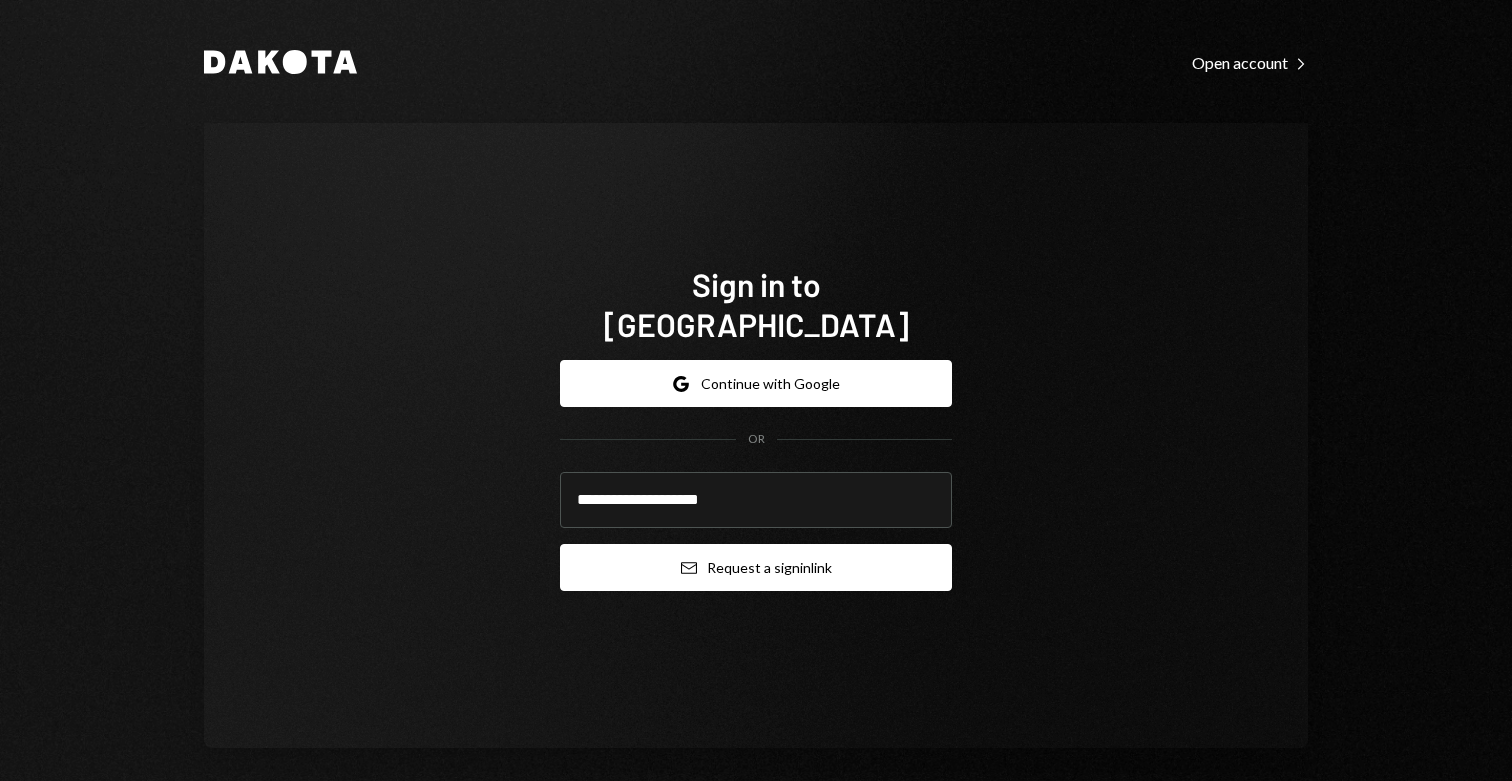 click on "Email Request a sign  in  link" at bounding box center [756, 567] 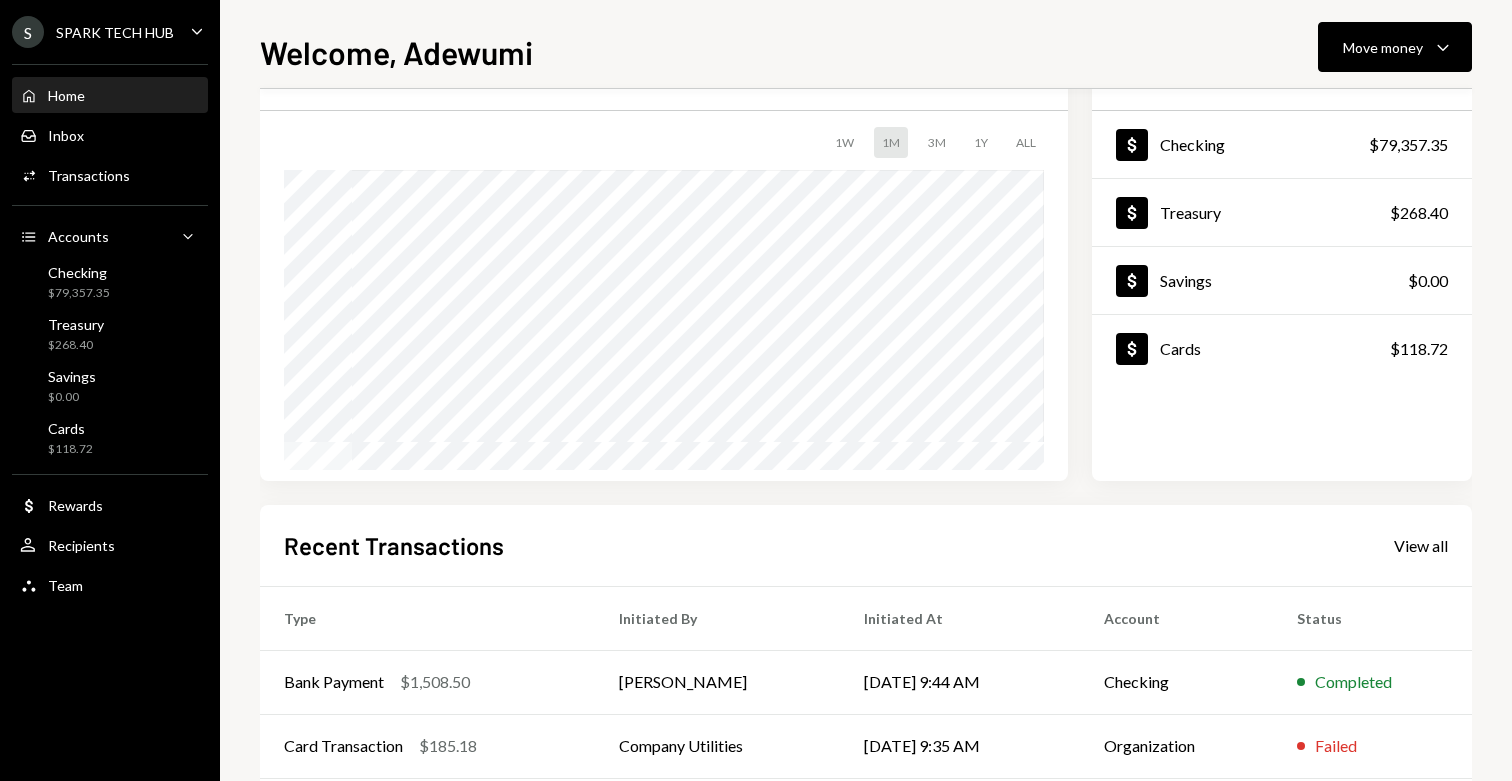 scroll, scrollTop: 104, scrollLeft: 0, axis: vertical 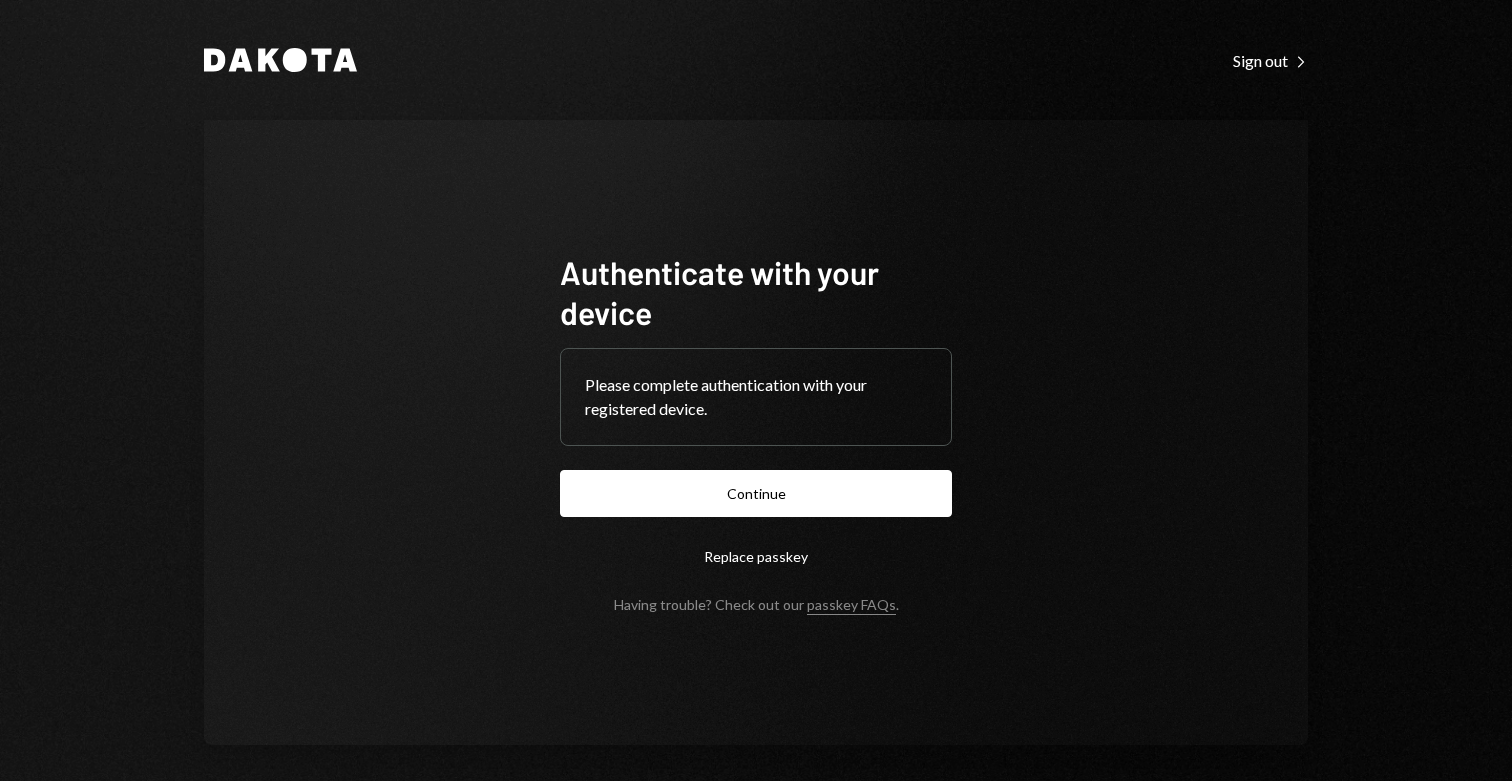 click on "Authenticate with your device Please complete authentication with your registered device. Continue Replace passkey Having trouble? Check out our   passkey FAQs ." at bounding box center (756, 432) 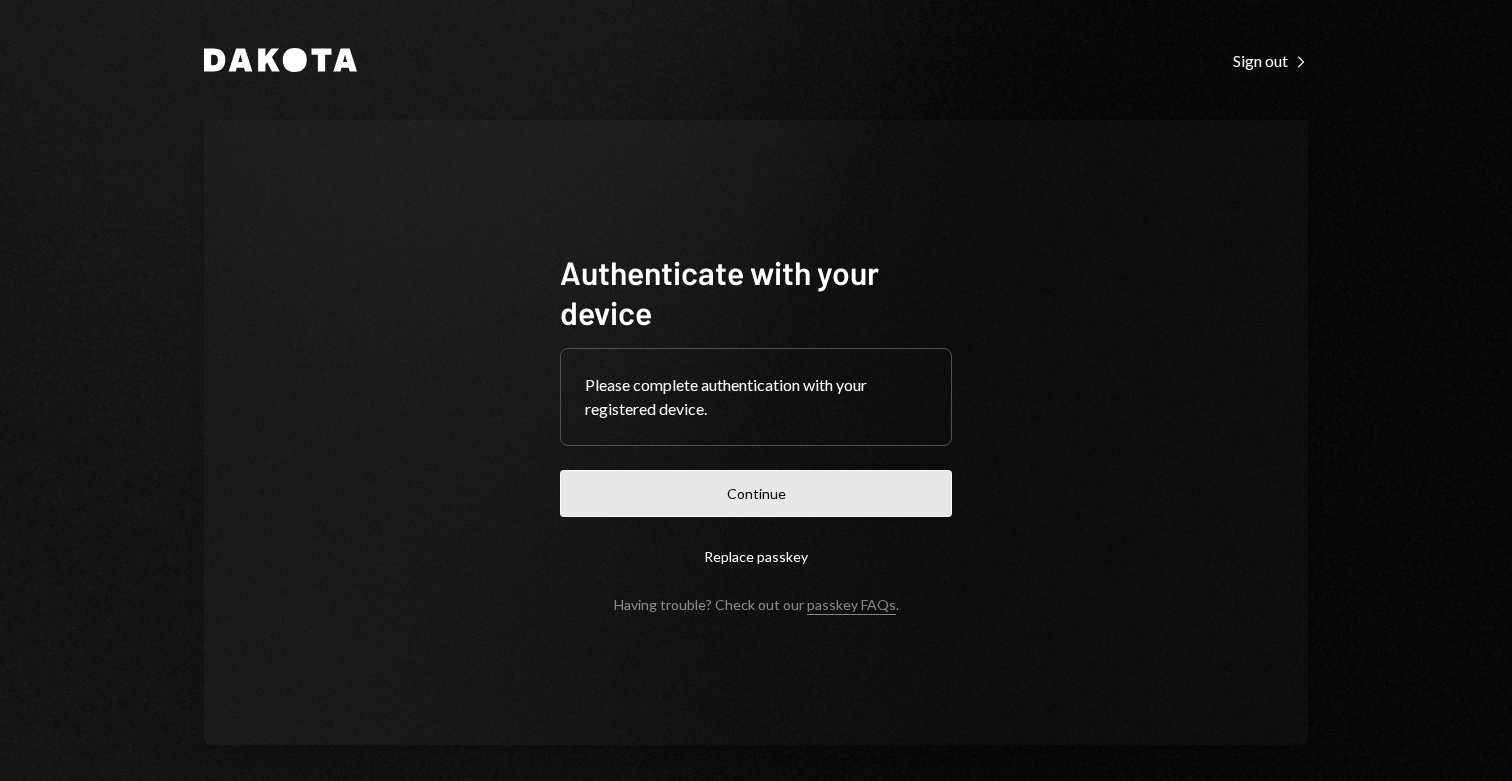 click on "Continue" at bounding box center [756, 493] 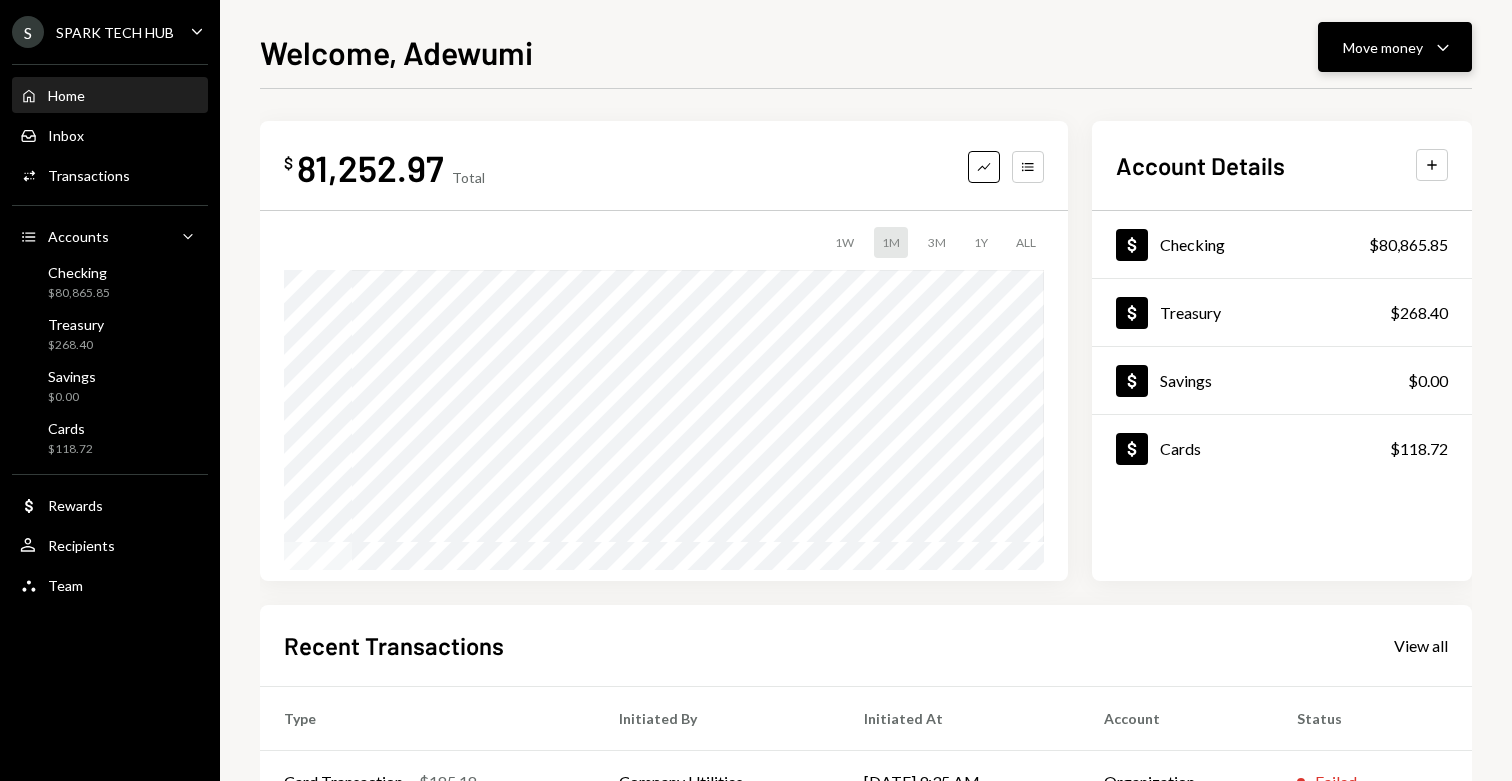 click on "Move money Caret Down" at bounding box center [1395, 47] 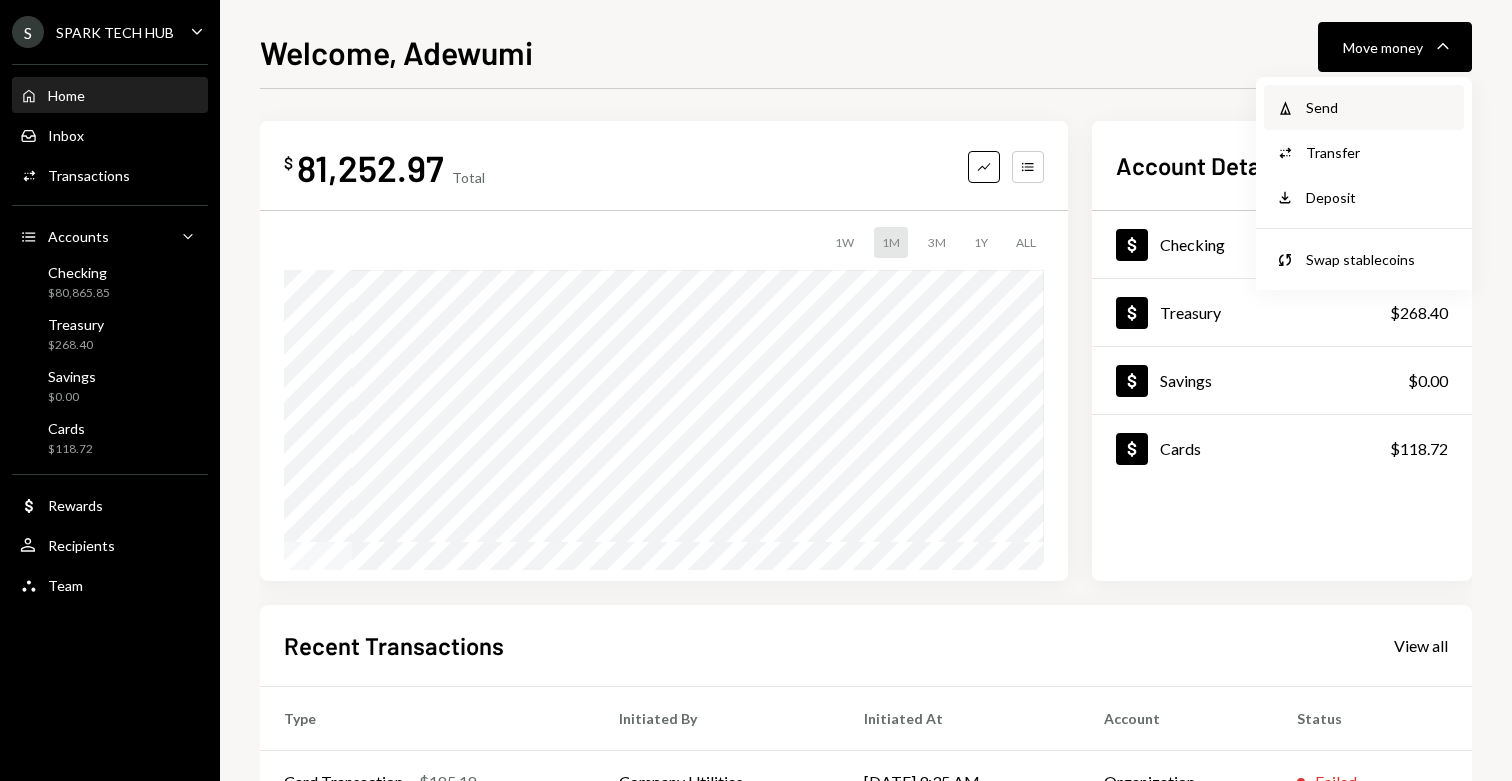 click on "Send" at bounding box center (1379, 107) 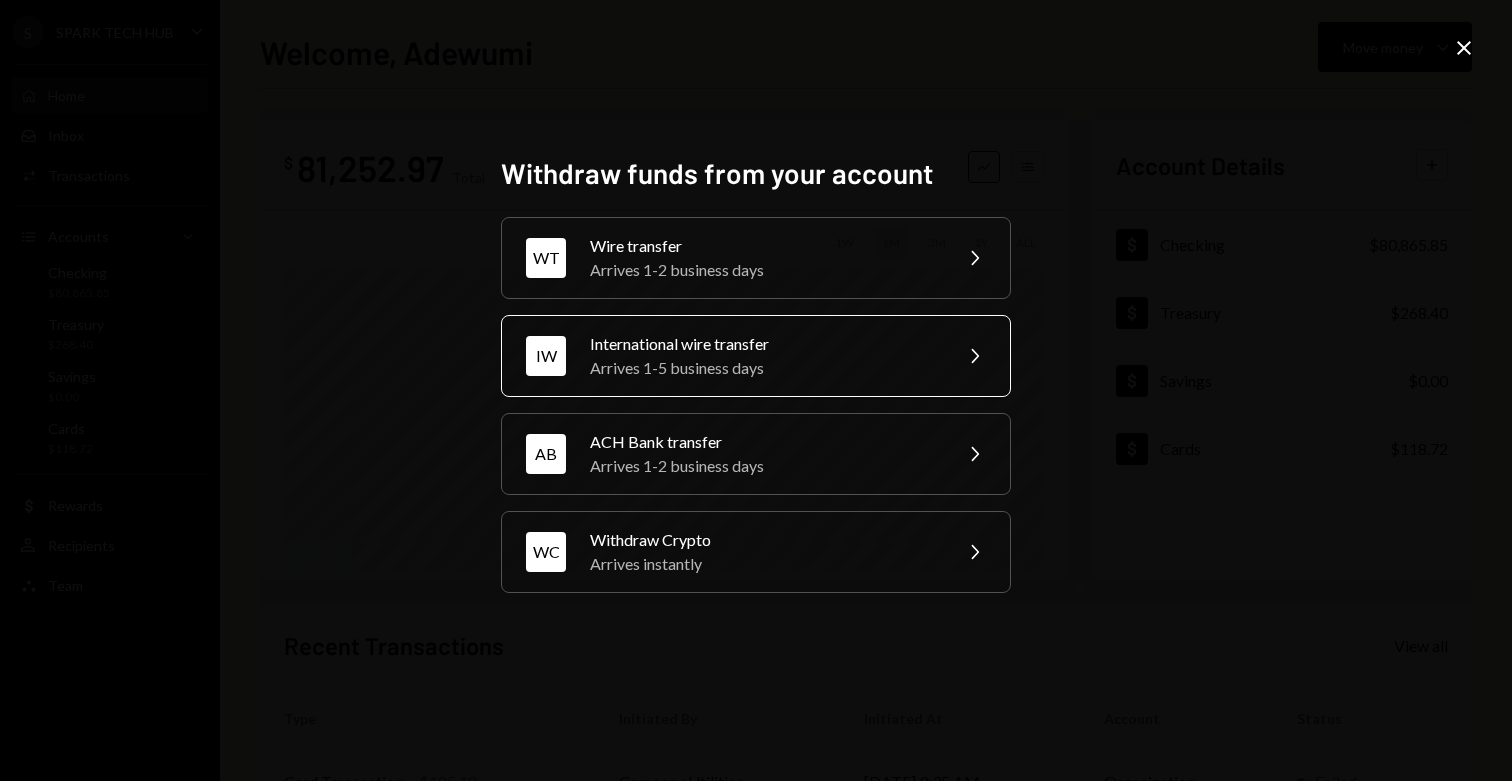 click on "Arrives 1-5 business days" at bounding box center [764, 368] 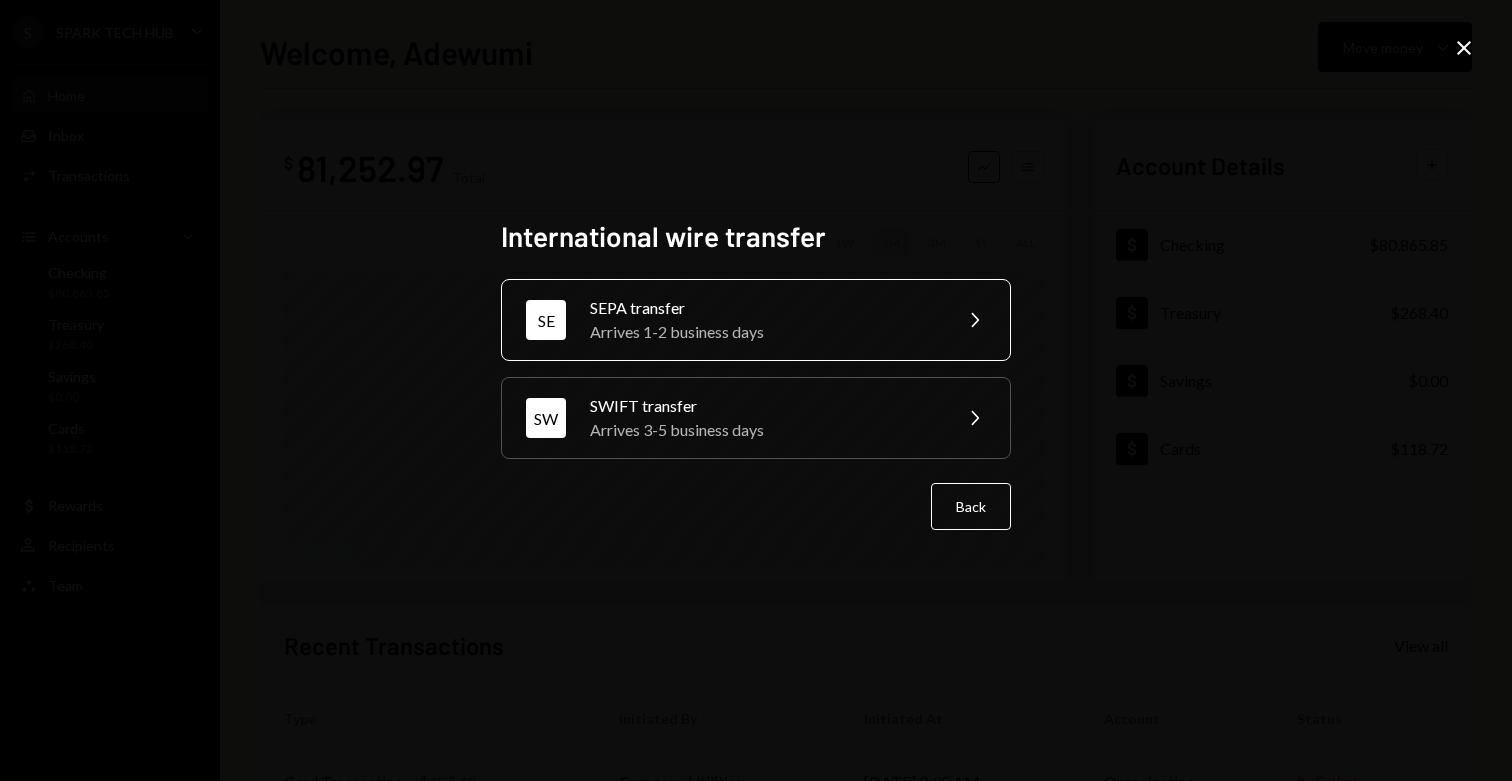 click on "Arrives 1-2 business days" at bounding box center (764, 332) 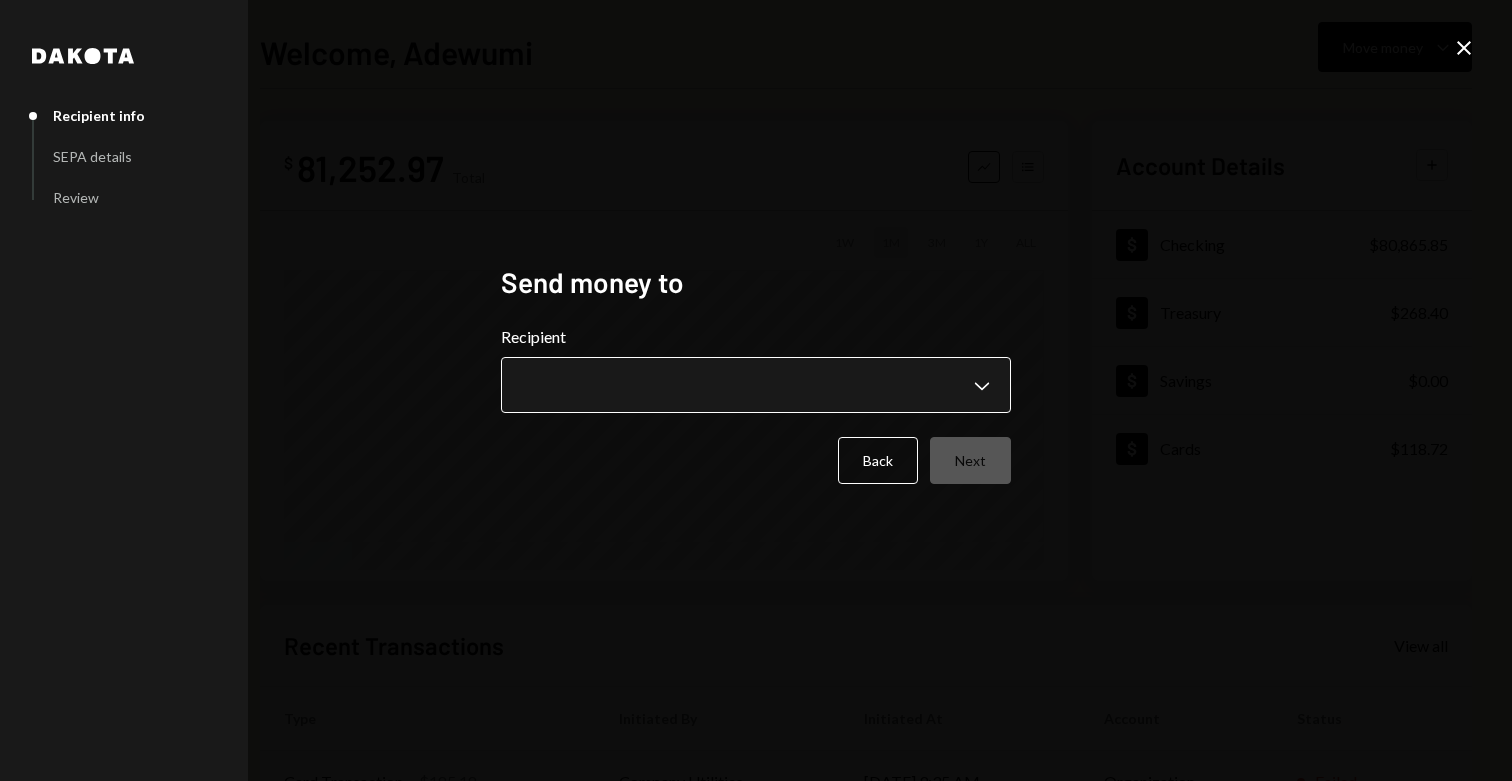 click on "**********" at bounding box center [756, 390] 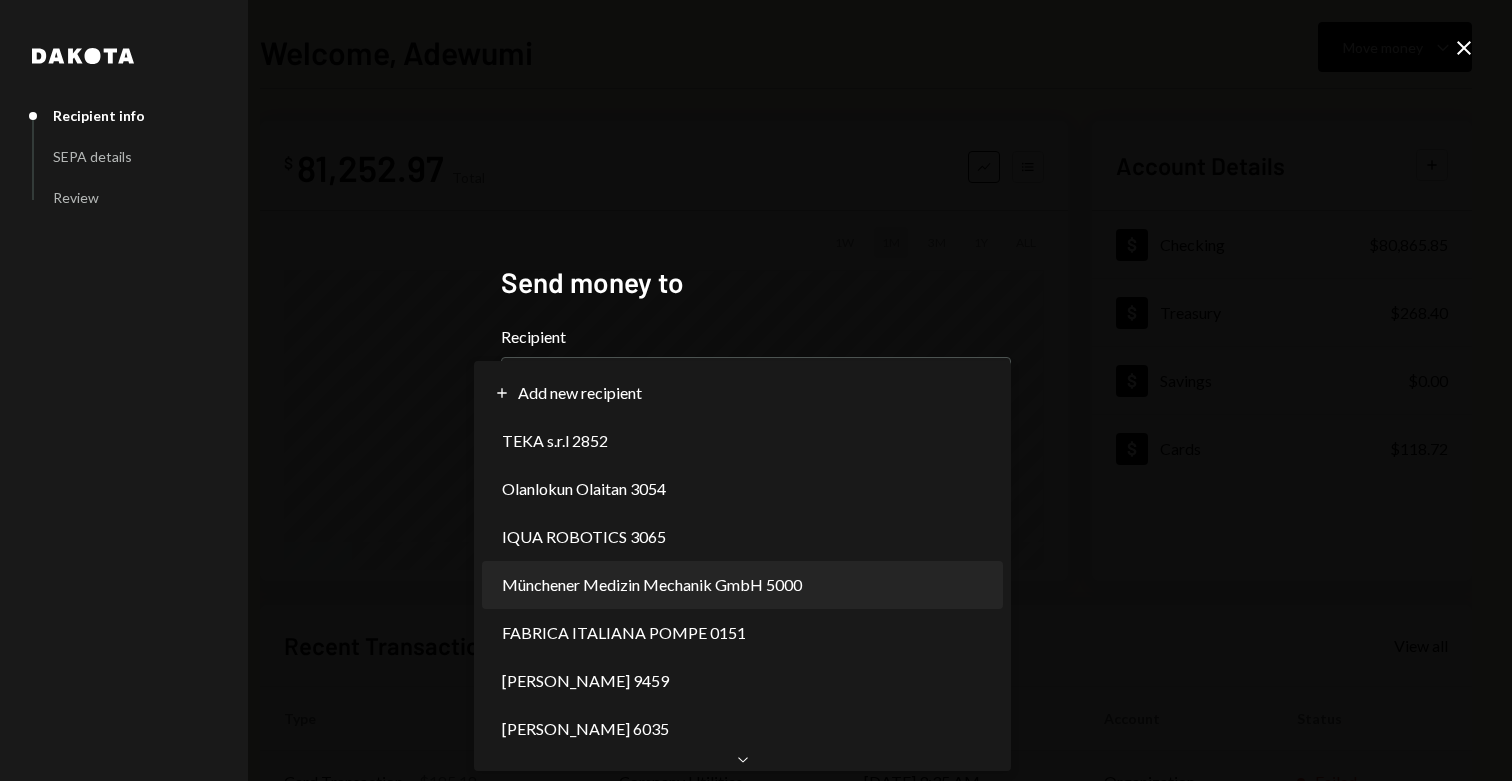 select on "**********" 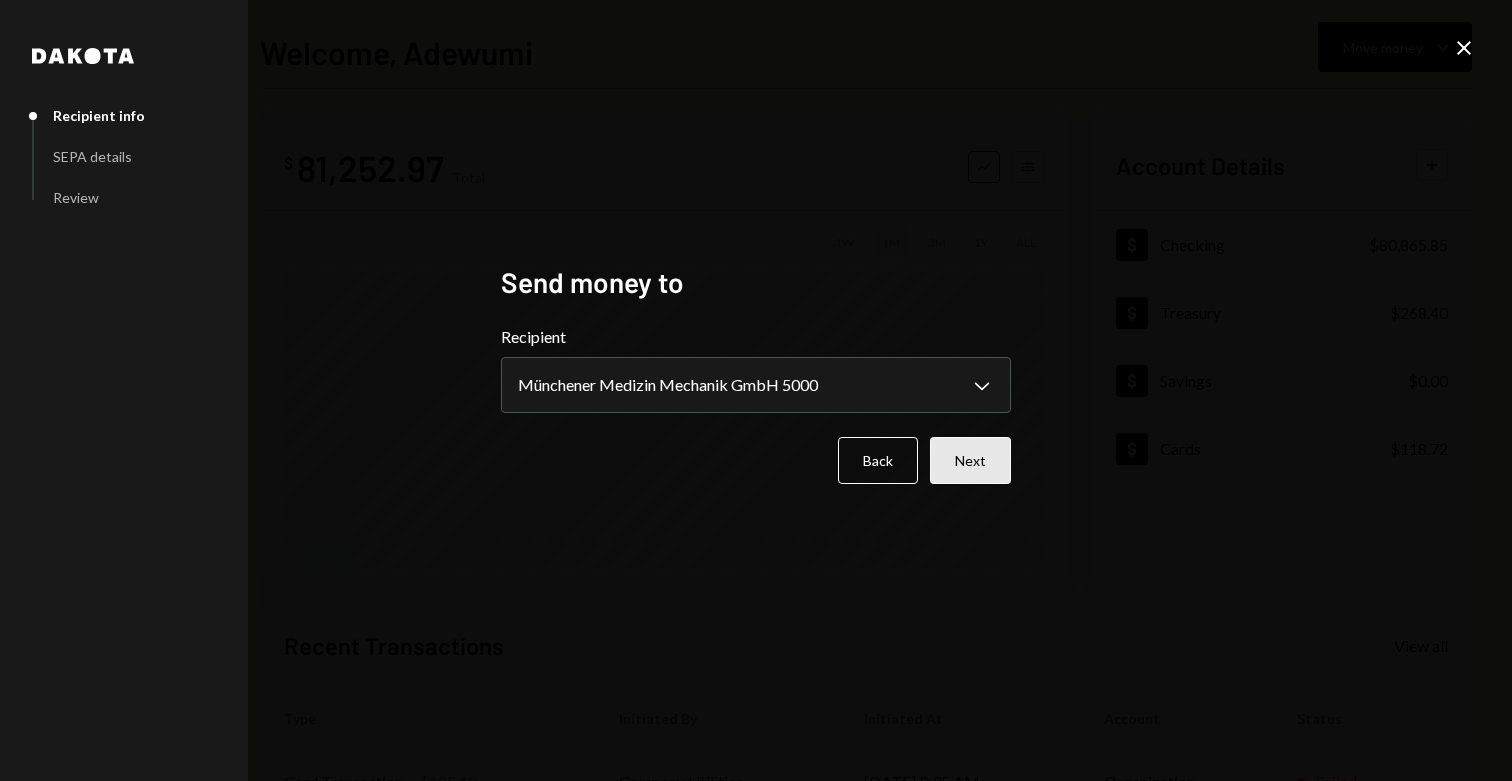 click on "Next" at bounding box center (970, 460) 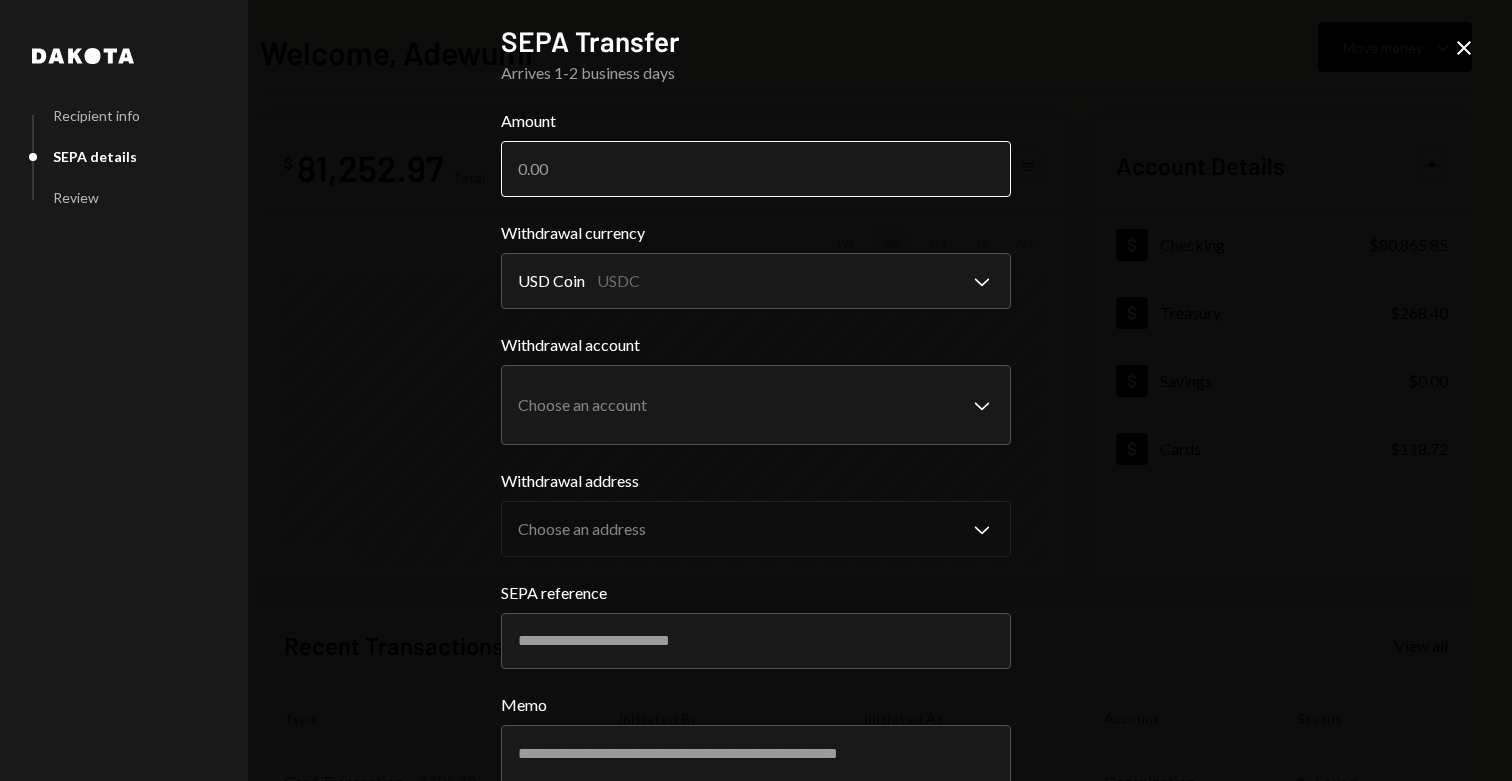 click on "Amount" at bounding box center (756, 169) 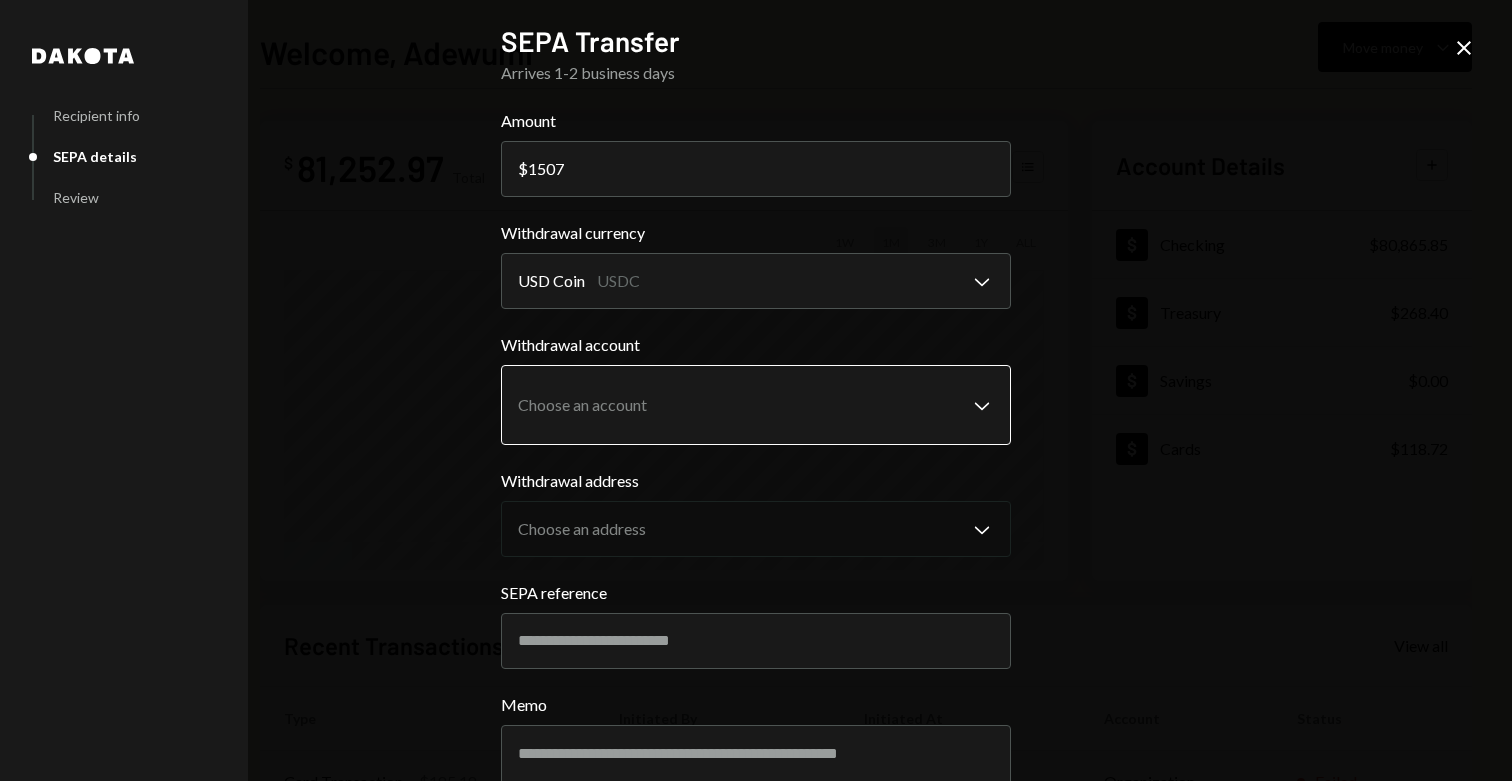 type on "1507" 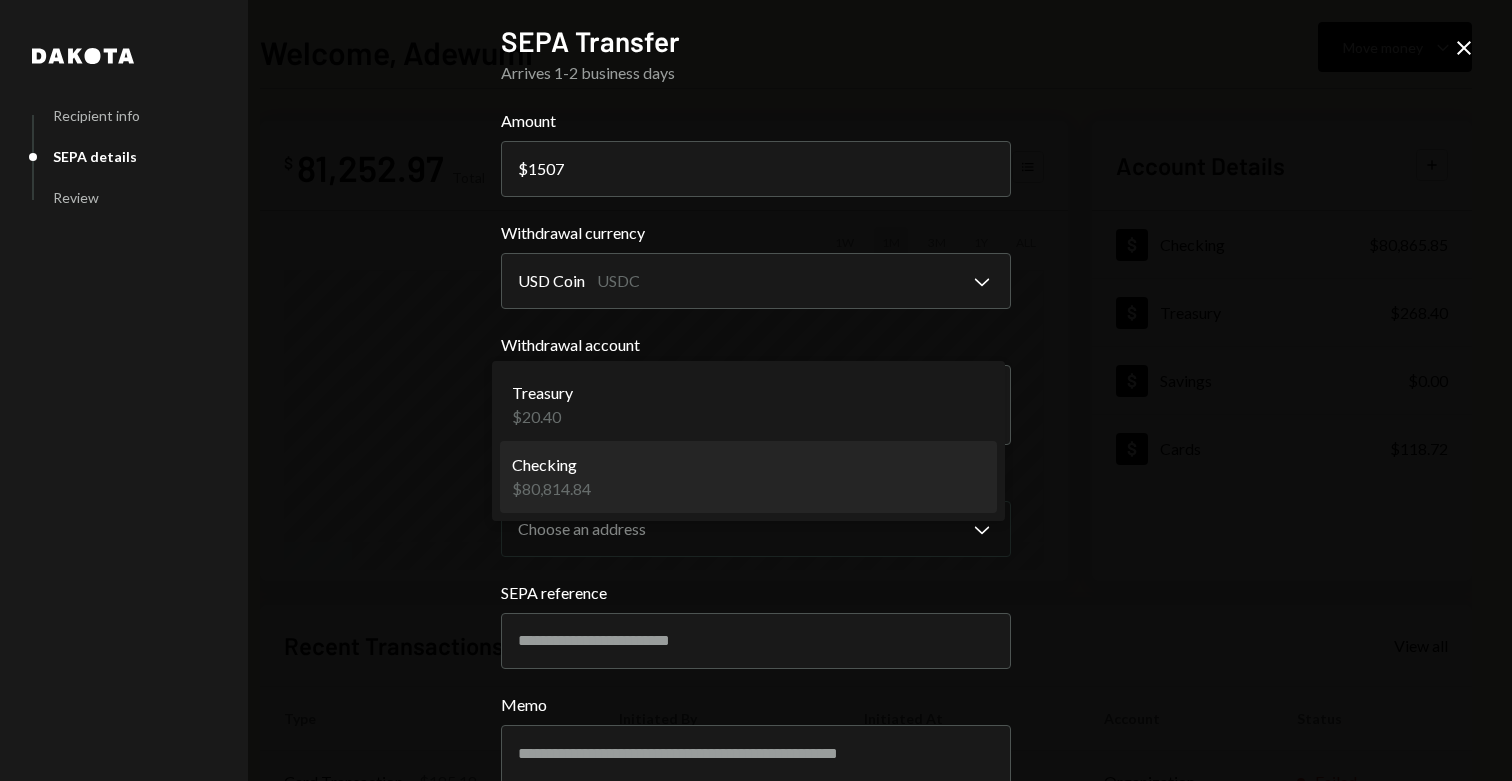 select on "**********" 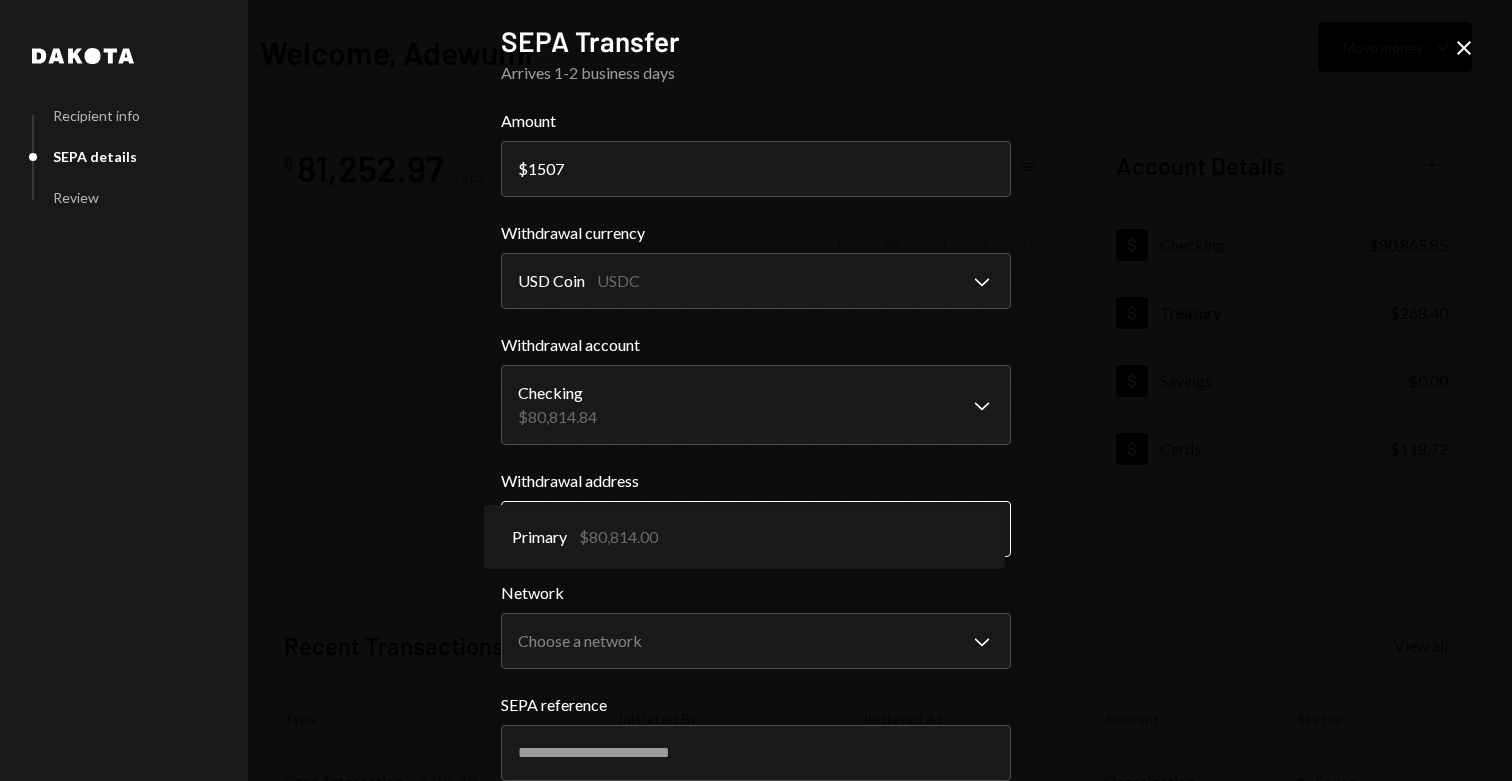 click on "S SPARK TECH HUB Caret Down Home Home Inbox Inbox Activities Transactions Accounts Accounts Caret Down Checking $80,865.85 Treasury $268.40 Savings $0.00 Cards $118.72 Dollar Rewards User Recipients Team Team Welcome, Adewumi Move money Caret Down $ 81,252.97 Total Graph Accounts 1W 1M 3M 1Y ALL Account Details Plus Dollar Checking $80,865.85 Dollar Treasury $268.40 Dollar Savings $0.00 Dollar Cards $118.72 Recent Transactions View all Type Initiated By Initiated At Account Status Card Transaction $185.18 Company Utilities [DATE] 9:35 AM Organization Failed Card Transaction $185.18 Company Utilities [DATE] 9:32 AM Organization Failed Card Transaction $185.18 Company Utilities [DATE] 4:32 AM Organization Failed Card Transaction $185.18 Company Utilities [DATE] 11:30 PM Organization Failed Withdrawal 5,000  USDC [PERSON_NAME] [DATE] 6:51 PM Checking Completed /dashboard Dakota Recipient info SEPA details Review SEPA Transfer Arrives 1-2 business days Amount $ 1507 Withdrawal currency USD Coin USDC" at bounding box center [756, 390] 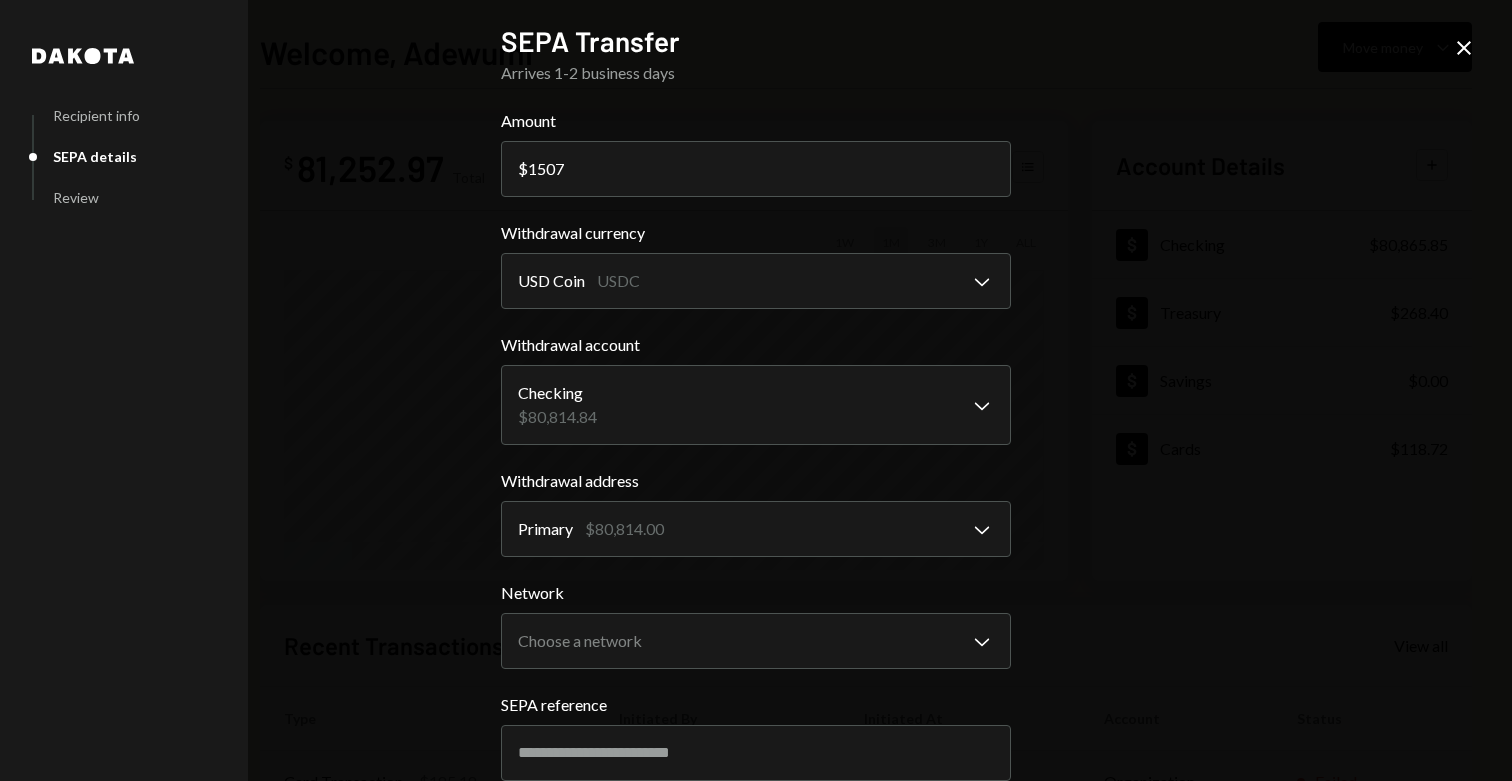 click on "S SPARK TECH HUB Caret Down Home Home Inbox Inbox Activities Transactions Accounts Accounts Caret Down Checking $80,865.85 Treasury $268.40 Savings $0.00 Cards $118.72 Dollar Rewards User Recipients Team Team Welcome, Adewumi Move money Caret Down $ 81,252.97 Total Graph Accounts 1W 1M 3M 1Y ALL Account Details Plus Dollar Checking $80,865.85 Dollar Treasury $268.40 Dollar Savings $0.00 Dollar Cards $118.72 Recent Transactions View all Type Initiated By Initiated At Account Status Card Transaction $185.18 Company Utilities [DATE] 9:35 AM Organization Failed Card Transaction $185.18 Company Utilities [DATE] 9:32 AM Organization Failed Card Transaction $185.18 Company Utilities [DATE] 4:32 AM Organization Failed Card Transaction $185.18 Company Utilities [DATE] 11:30 PM Organization Failed Withdrawal 5,000  USDC [PERSON_NAME] [DATE] 6:51 PM Checking Completed /dashboard Dakota Recipient info SEPA details Review SEPA Transfer Arrives 1-2 business days Amount $ 1507 Withdrawal currency USD Coin USDC" at bounding box center [756, 390] 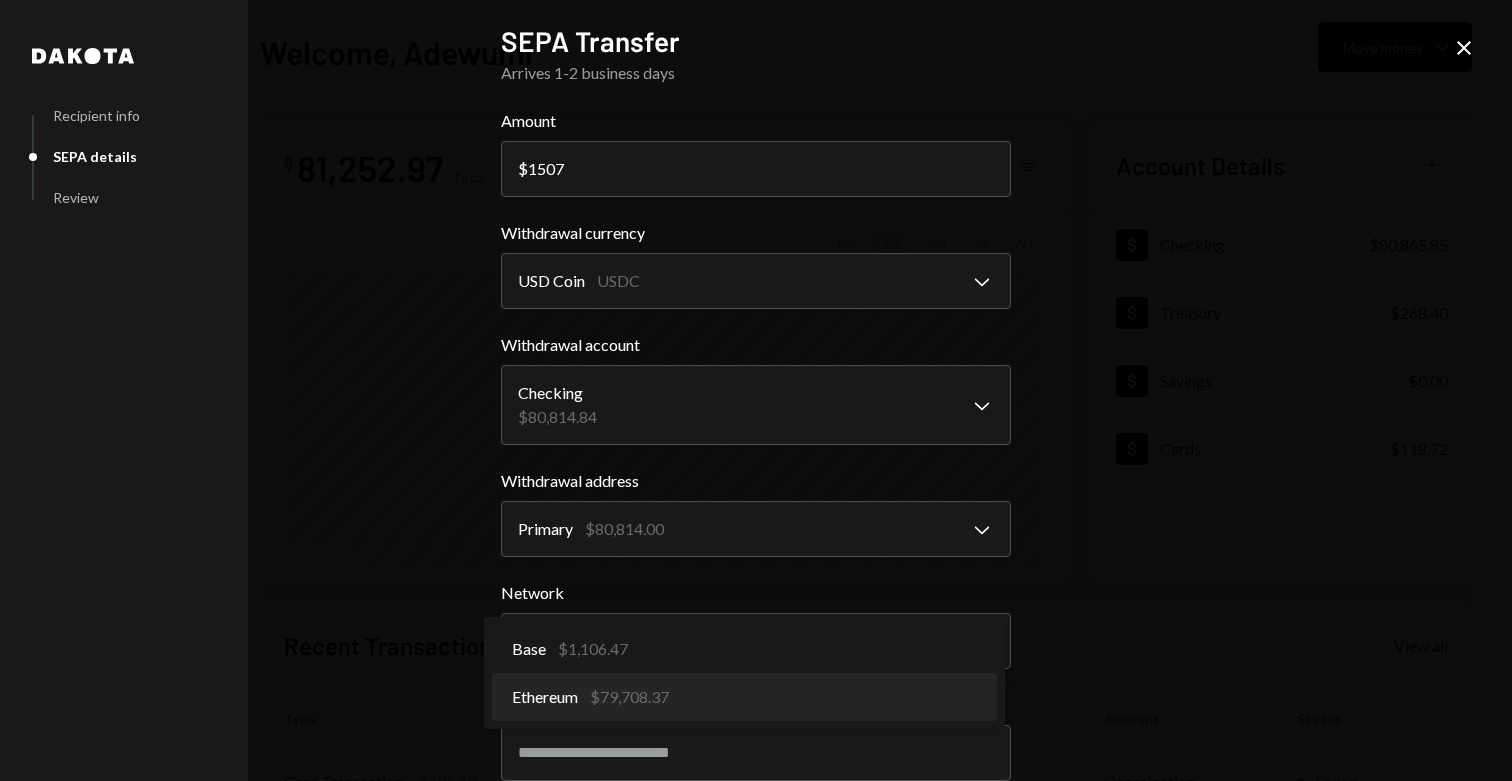 select on "**********" 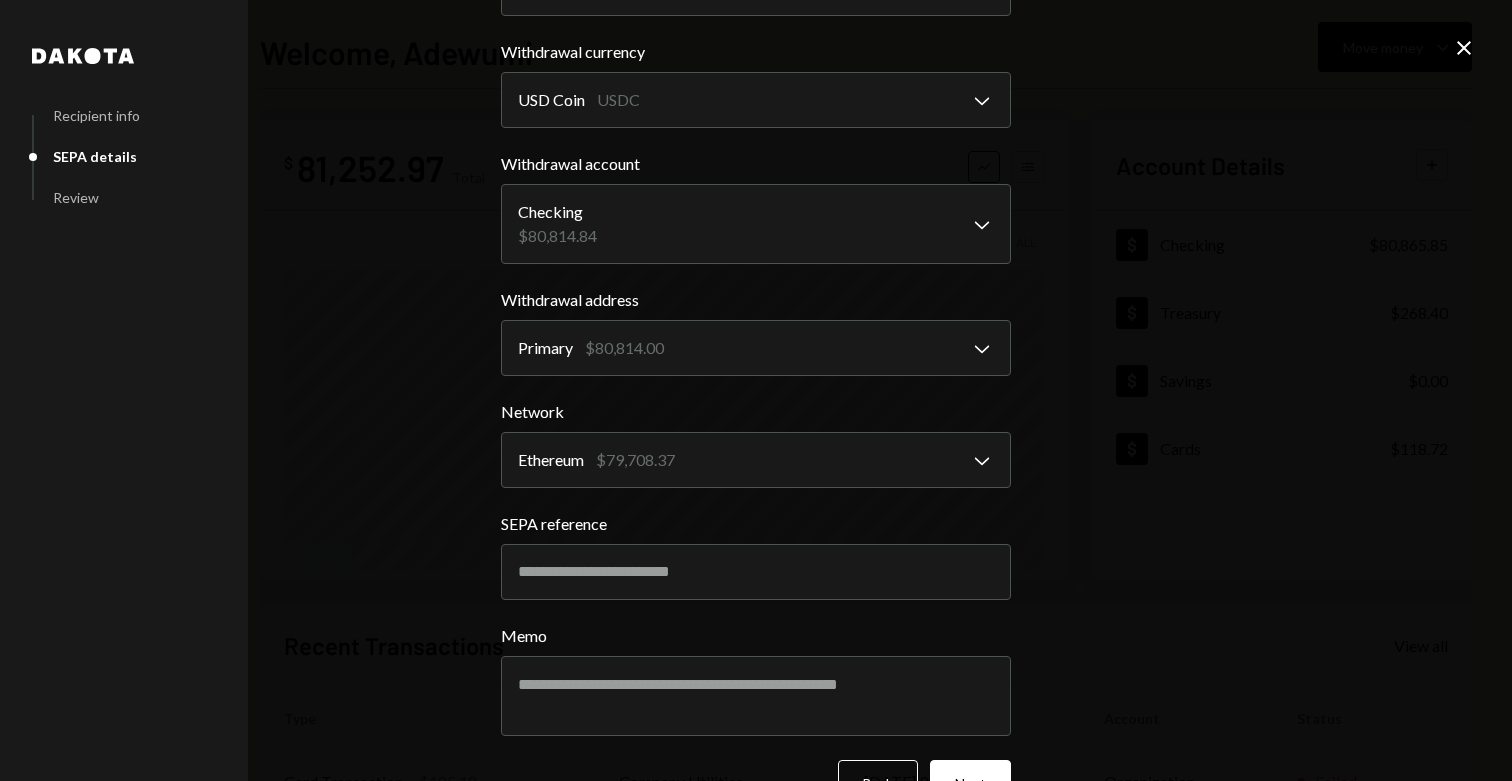 scroll, scrollTop: 238, scrollLeft: 0, axis: vertical 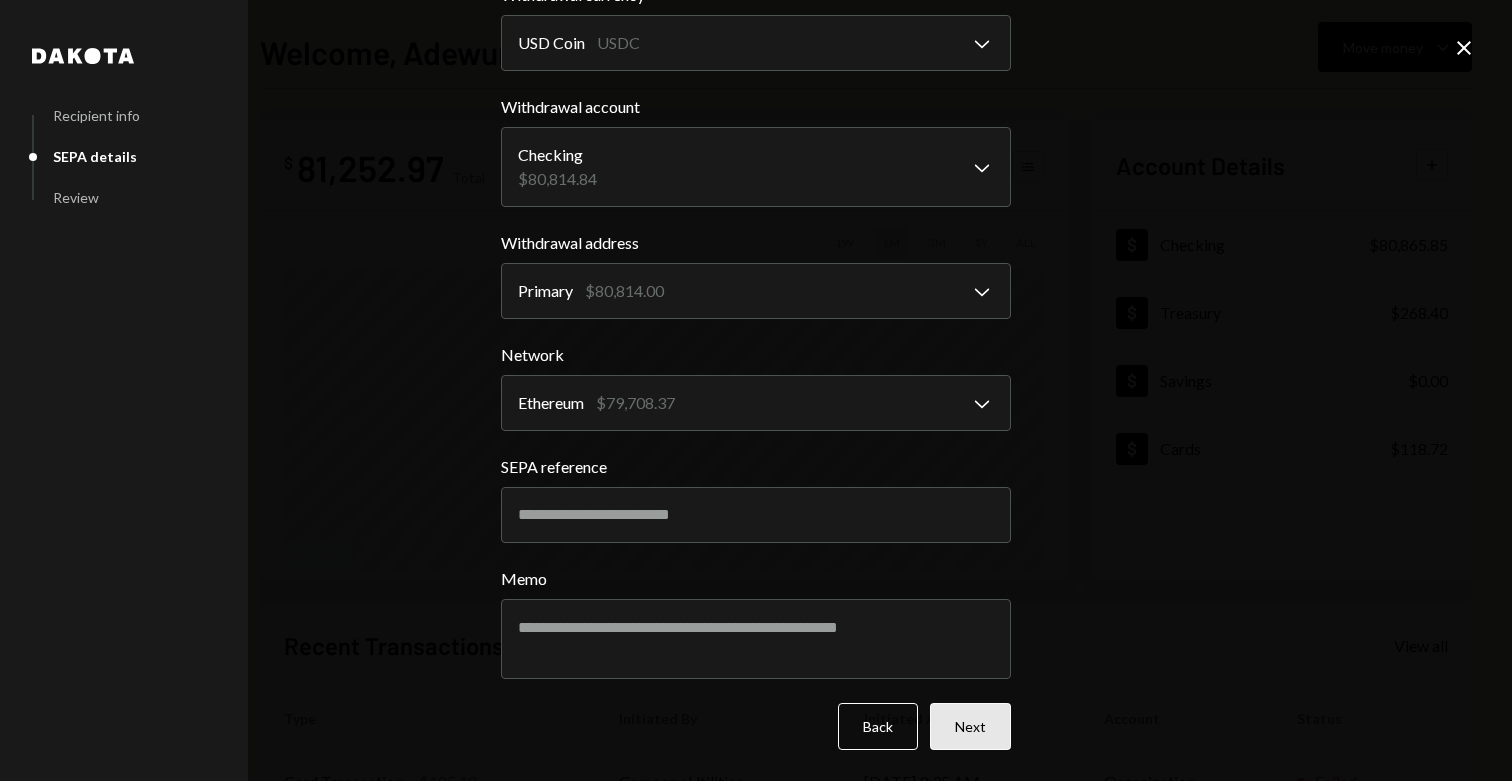 click on "Next" at bounding box center [970, 726] 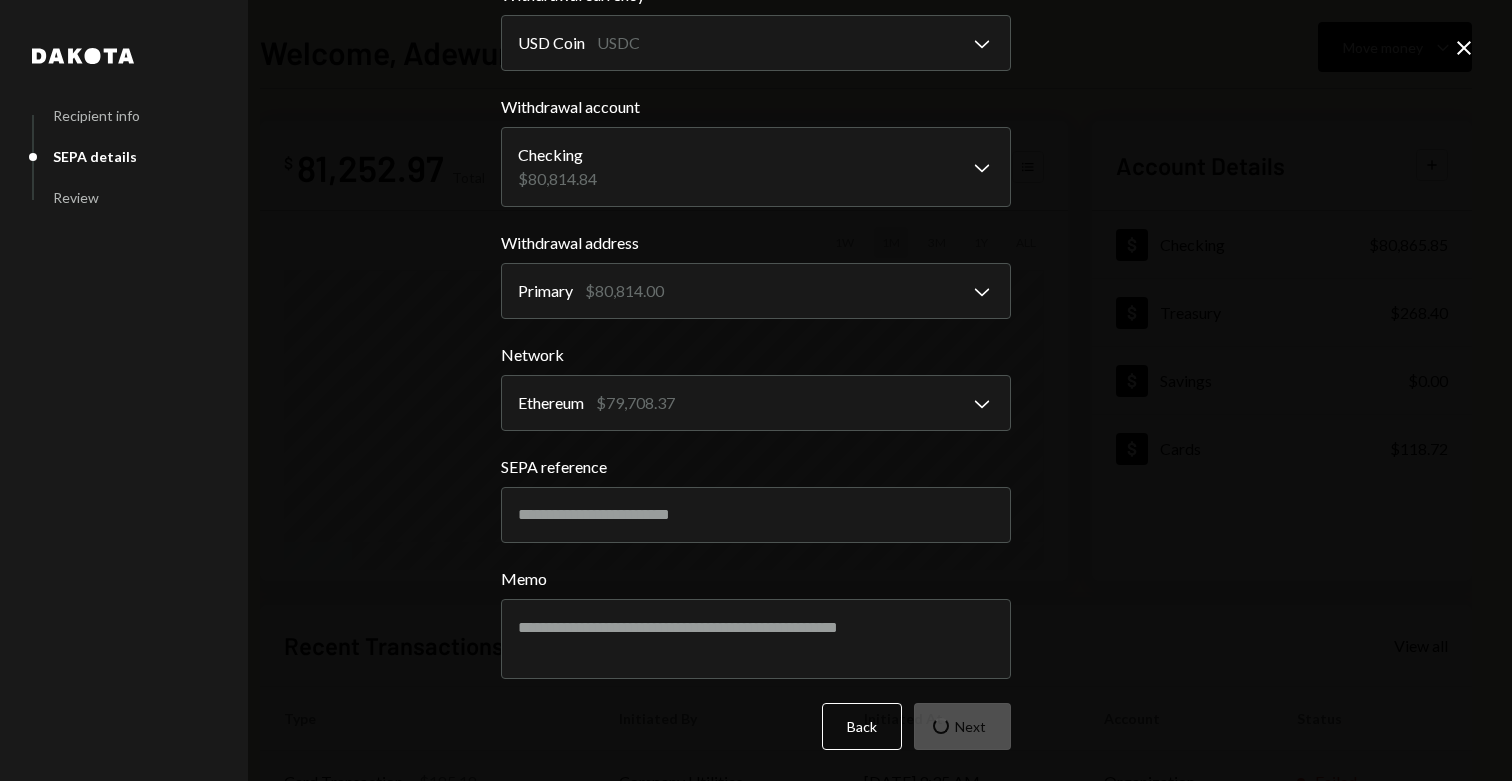 scroll, scrollTop: 0, scrollLeft: 0, axis: both 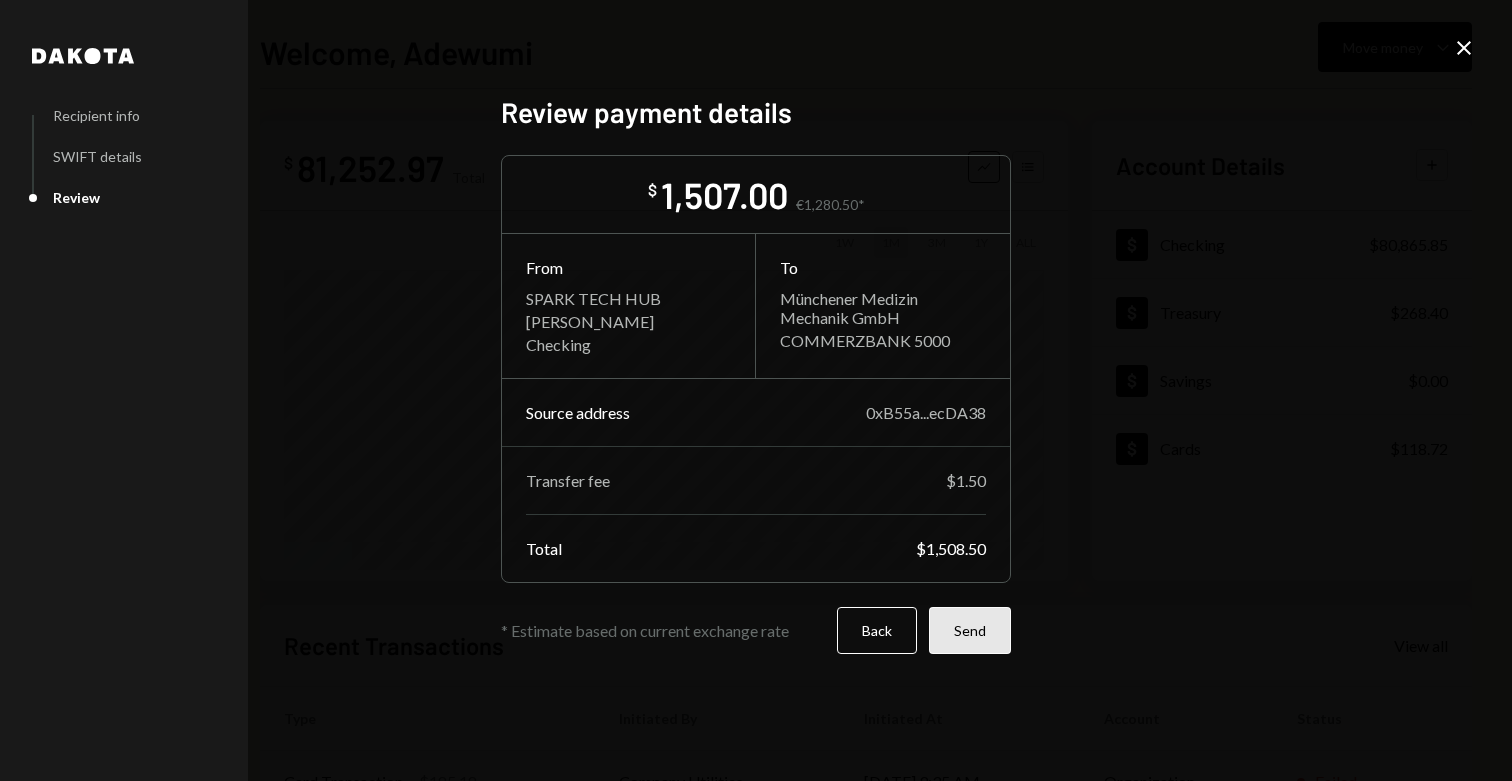 click on "Send" at bounding box center [970, 630] 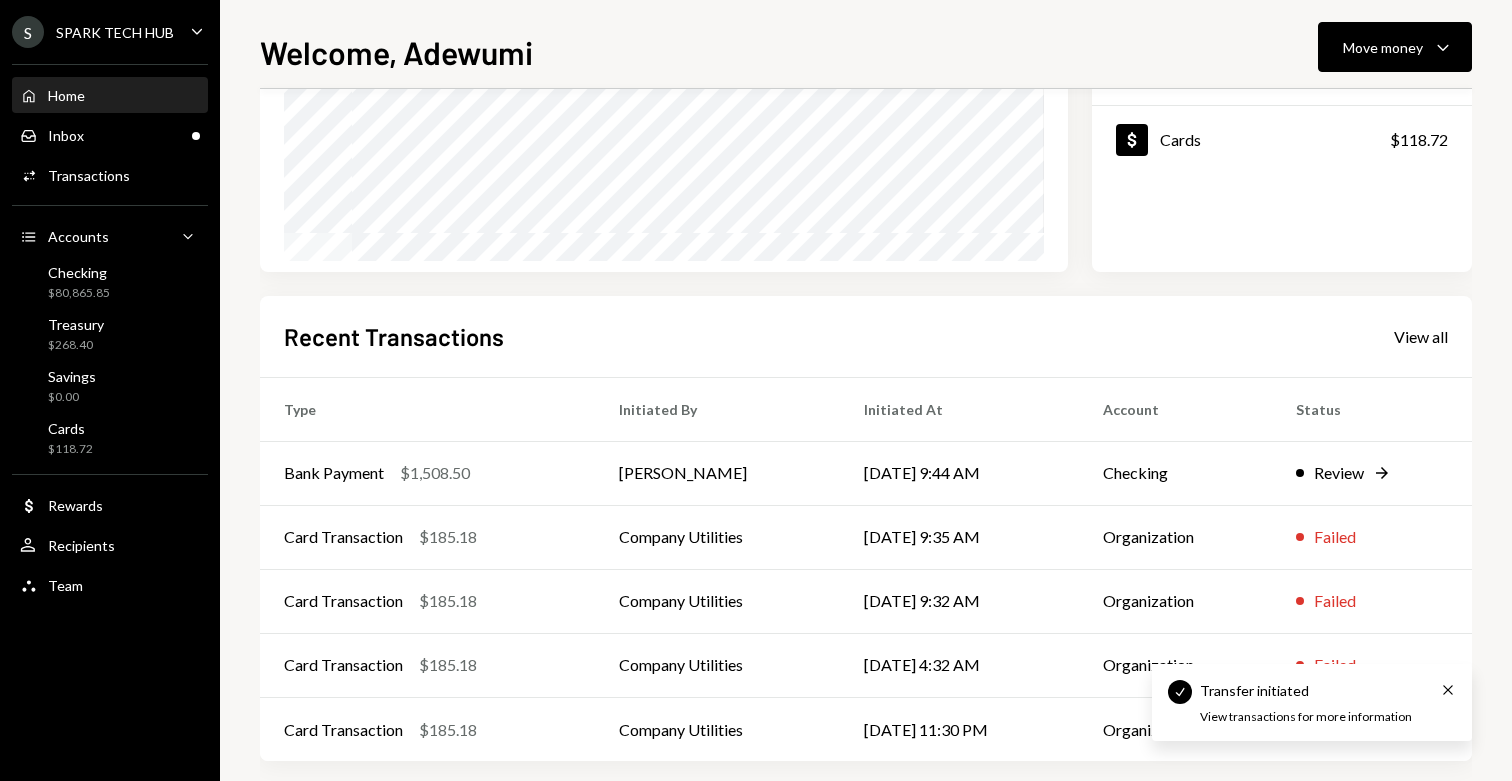 scroll, scrollTop: 329, scrollLeft: 0, axis: vertical 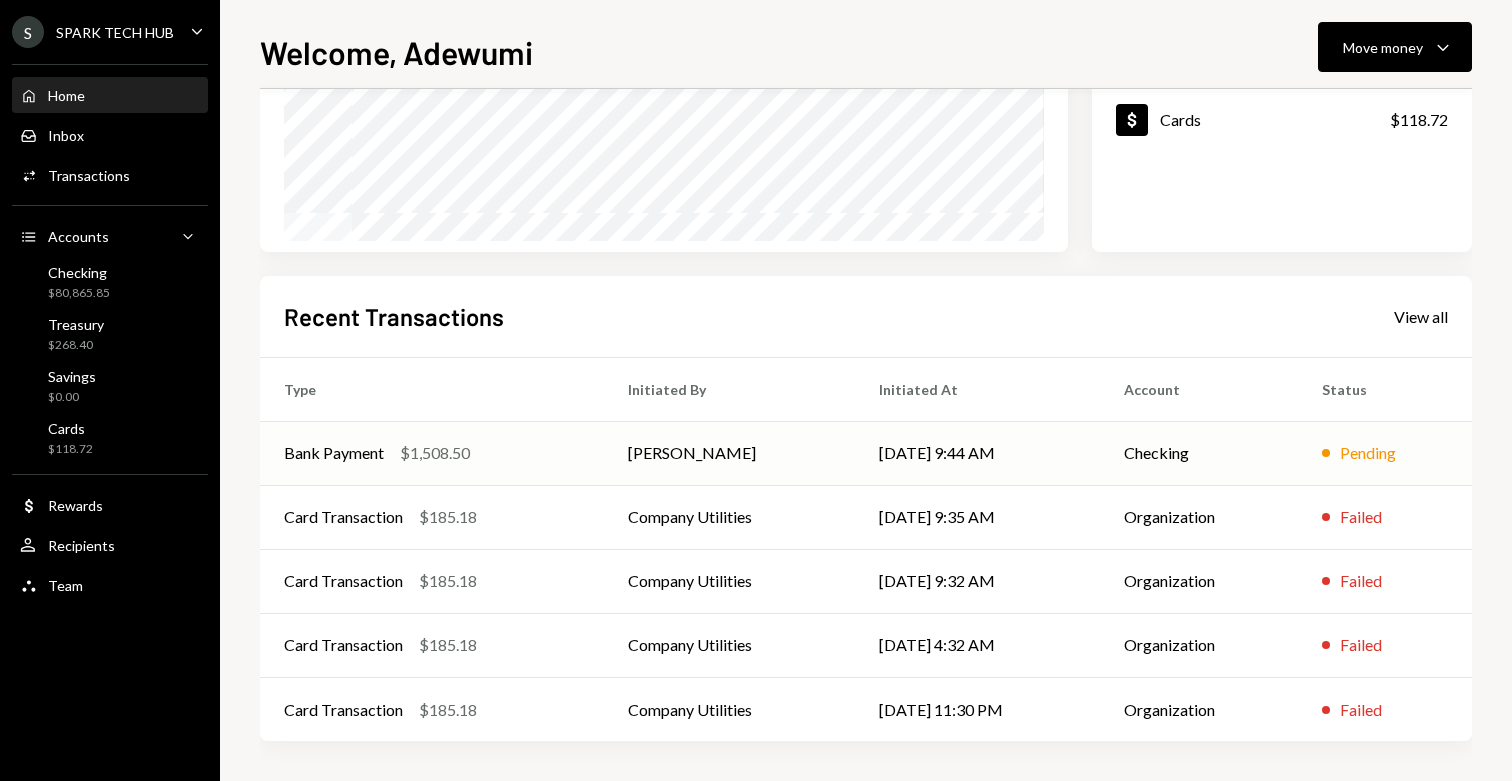 click on "[DATE] 9:44 AM" at bounding box center [977, 453] 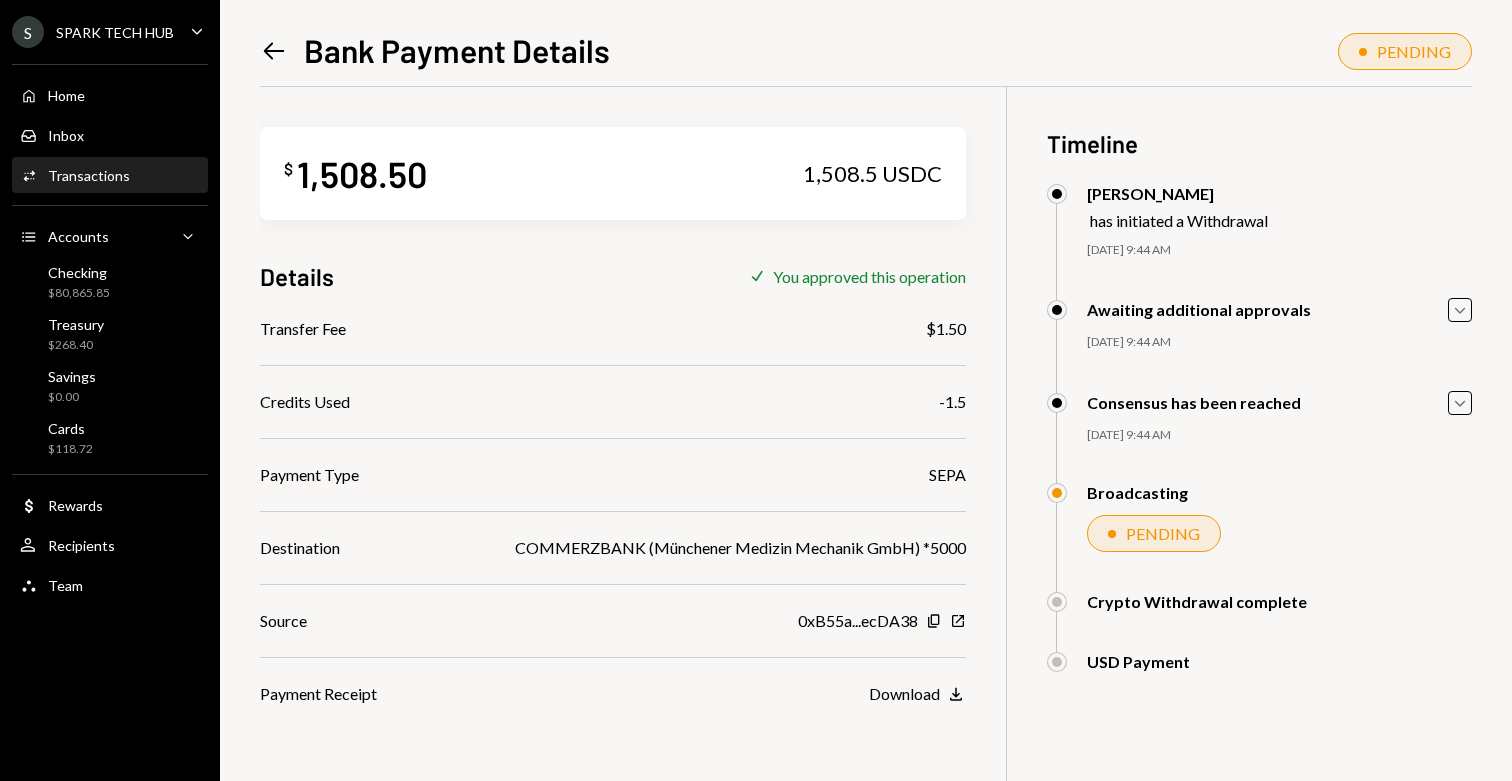 scroll, scrollTop: 87, scrollLeft: 0, axis: vertical 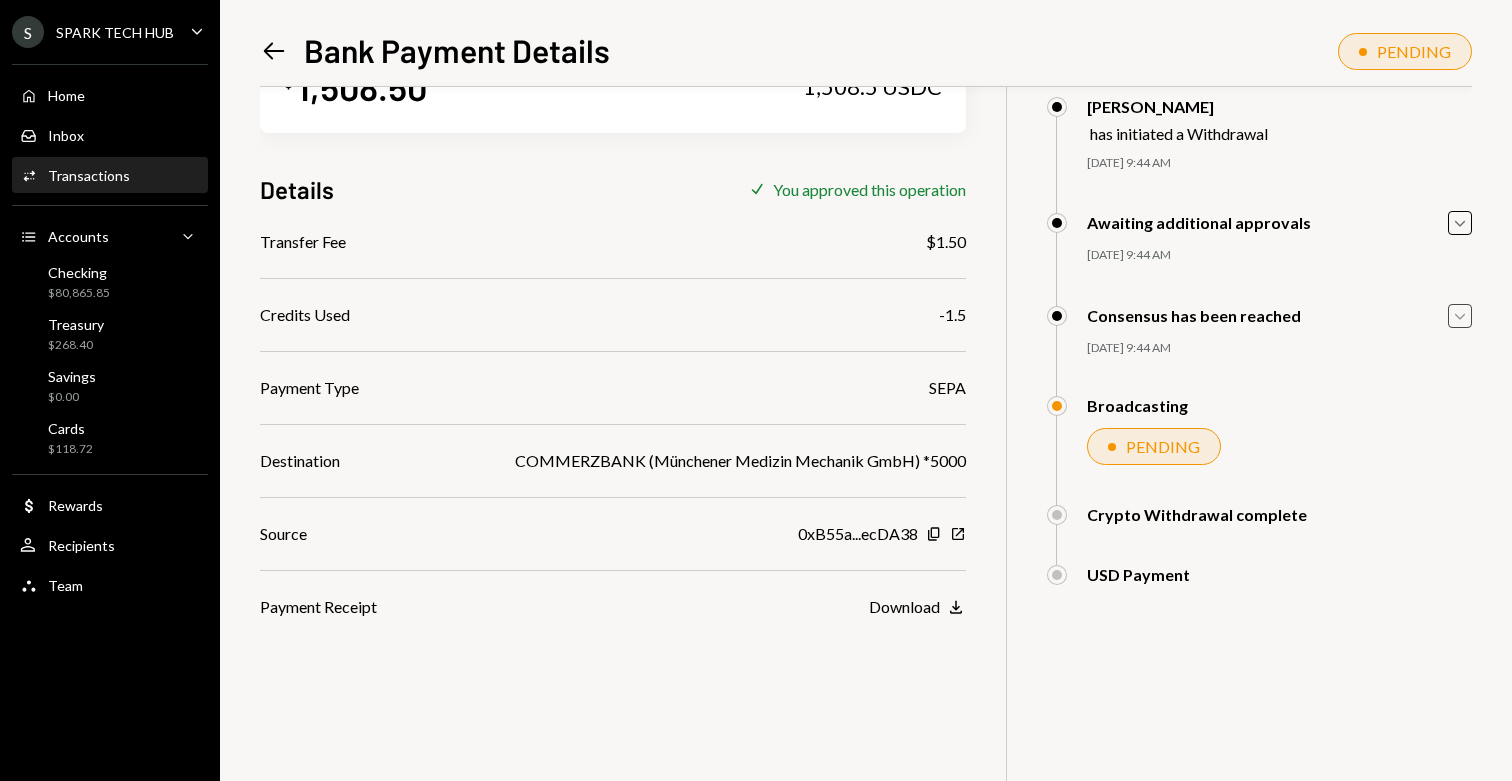 click on "Caret Down" 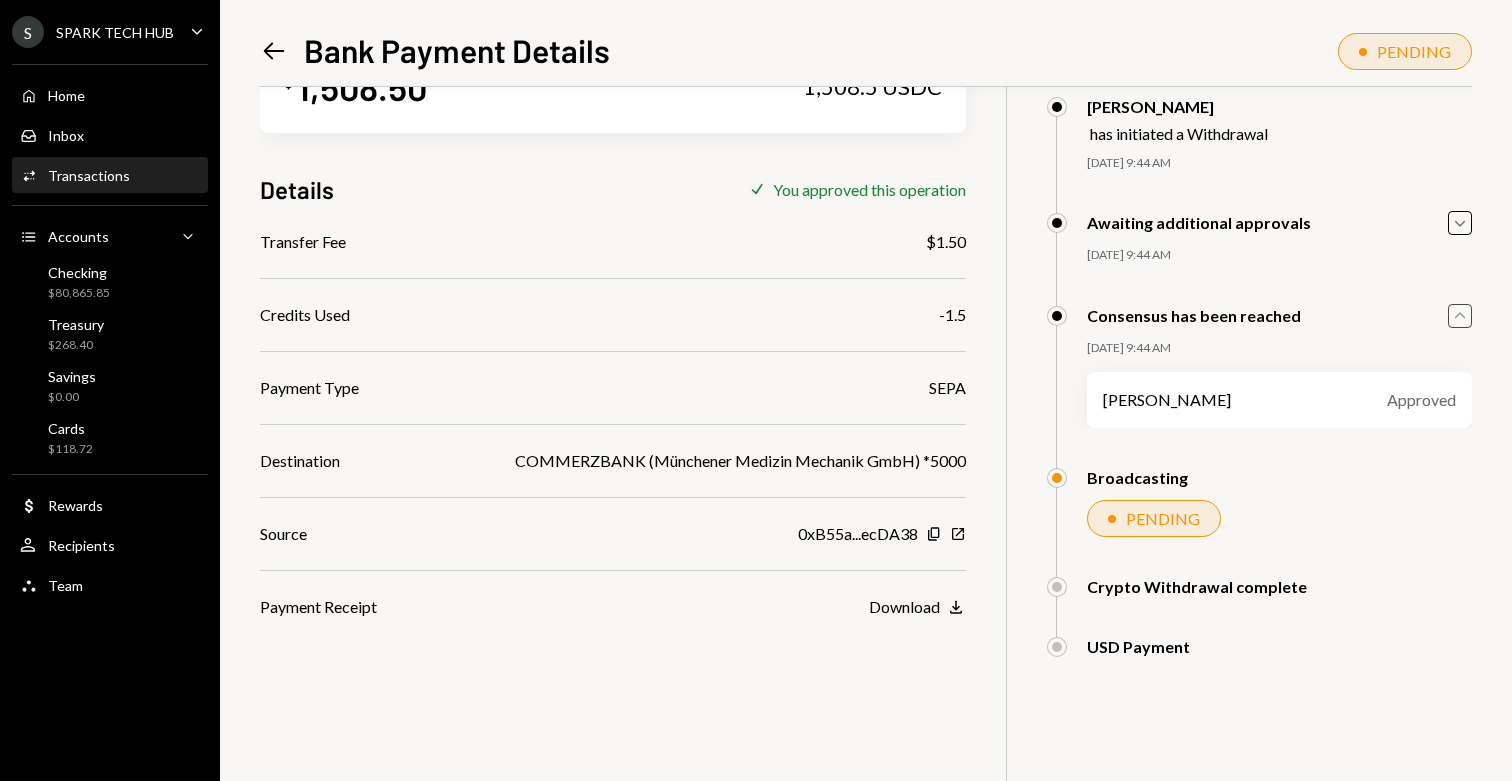 click on "Caret Up" 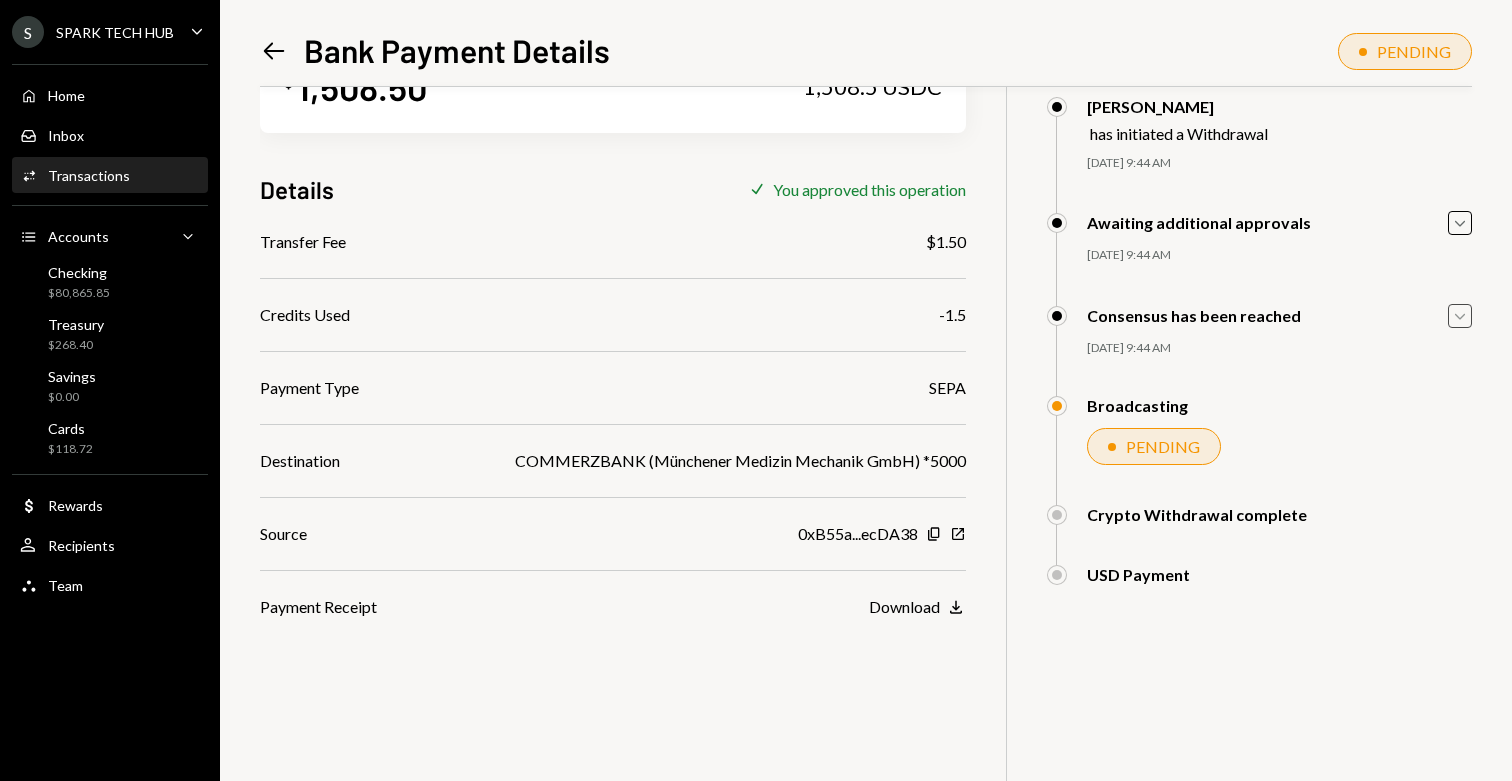 click on "Awaiting additional approvals Caret Down" at bounding box center (1259, 223) 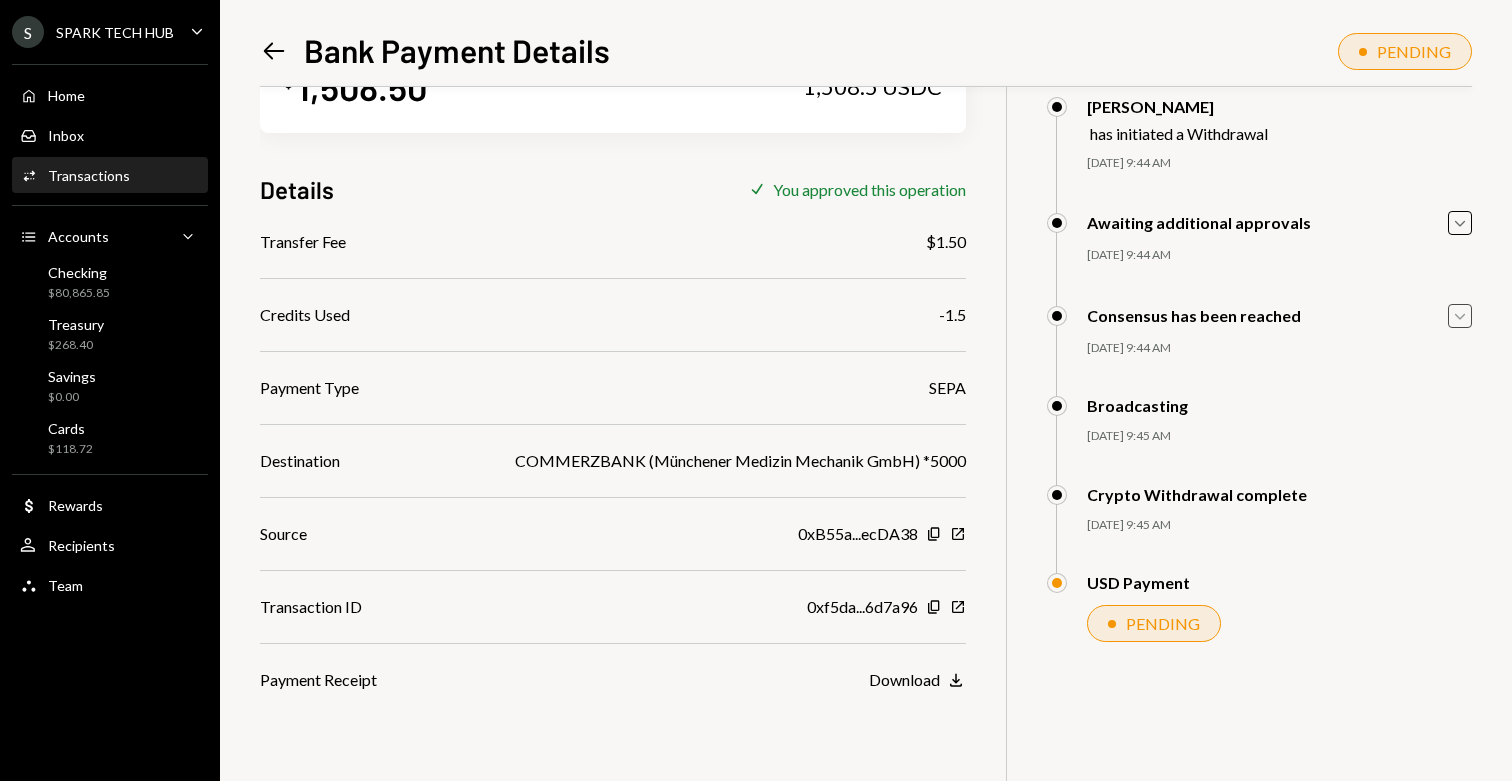 scroll, scrollTop: 0, scrollLeft: 0, axis: both 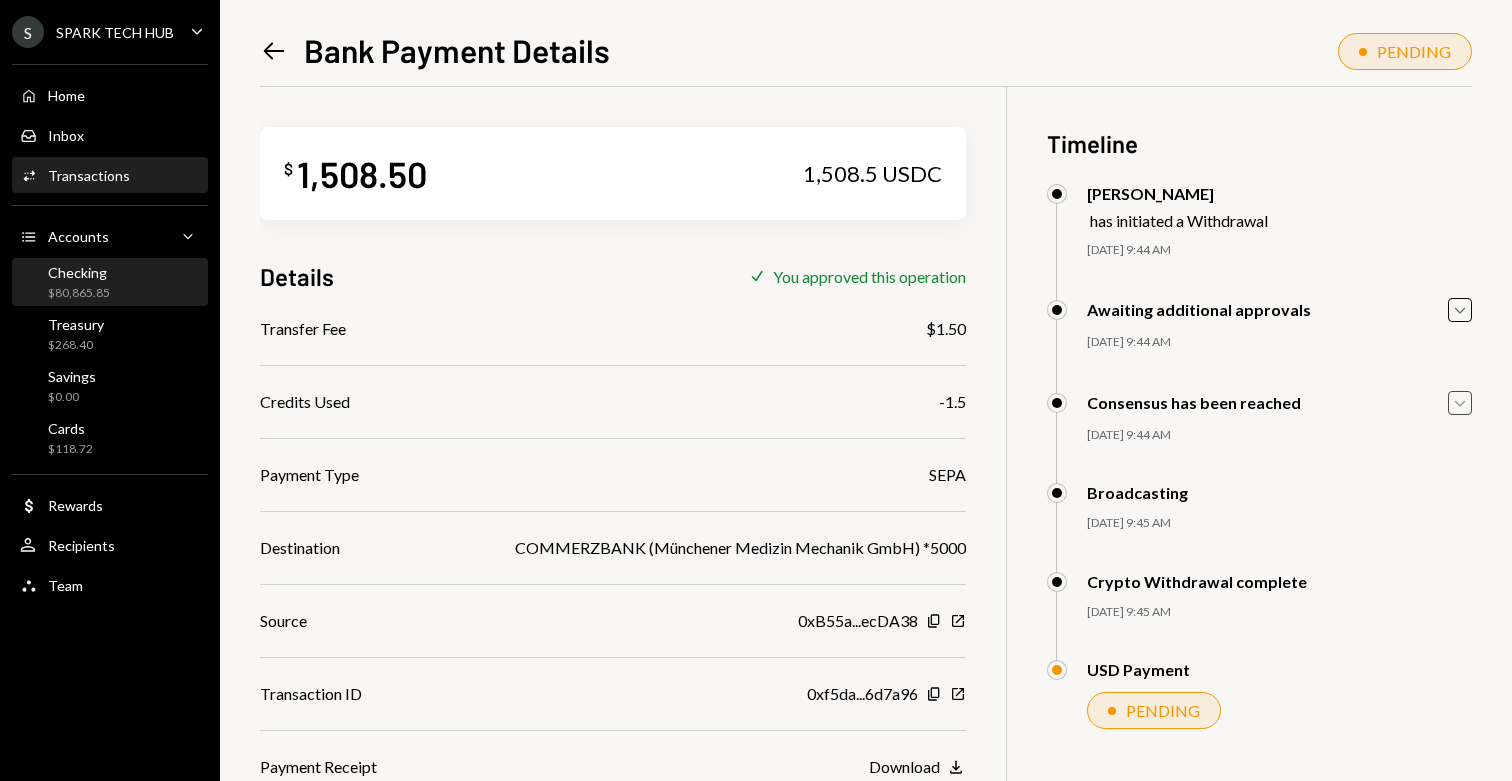 click on "$80,865.85" at bounding box center [79, 293] 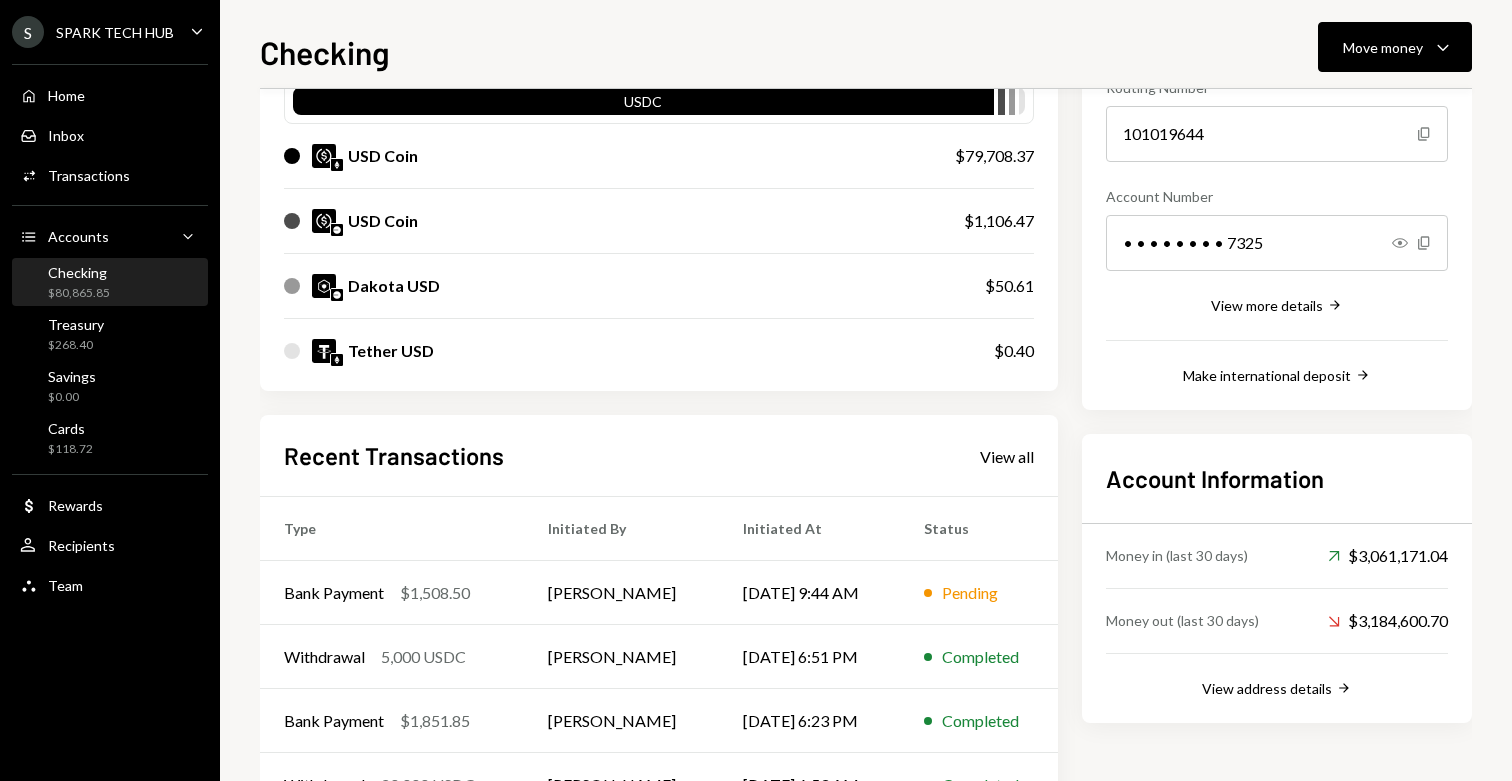 scroll, scrollTop: 360, scrollLeft: 0, axis: vertical 